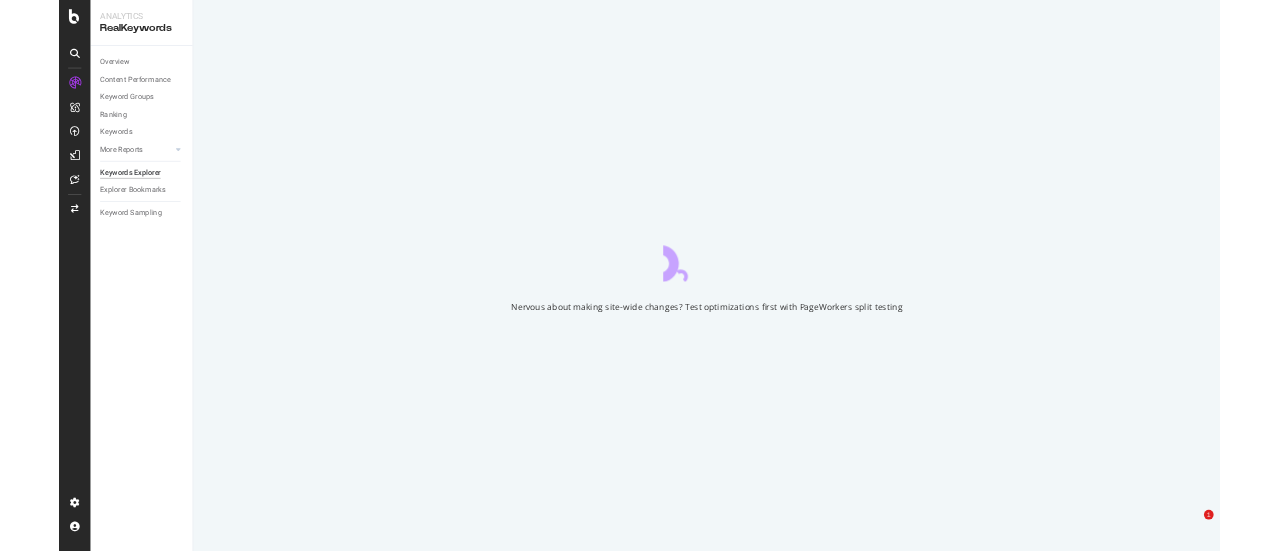scroll, scrollTop: 0, scrollLeft: 0, axis: both 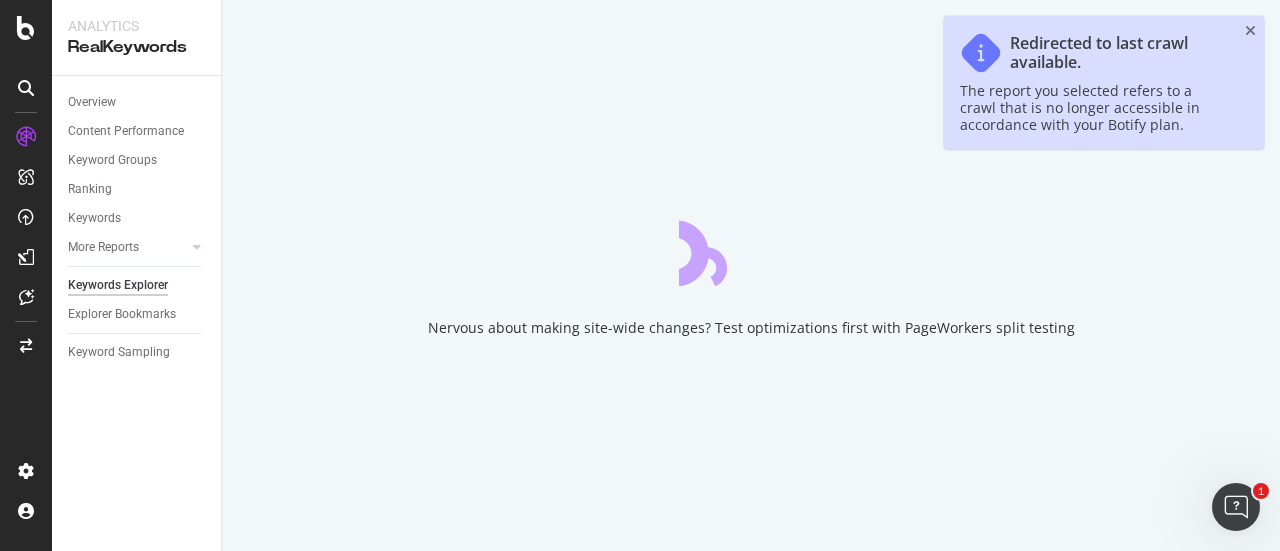 click on "Nervous about making site-wide changes? Test optimizations first with PageWorkers split testing" at bounding box center (751, 275) 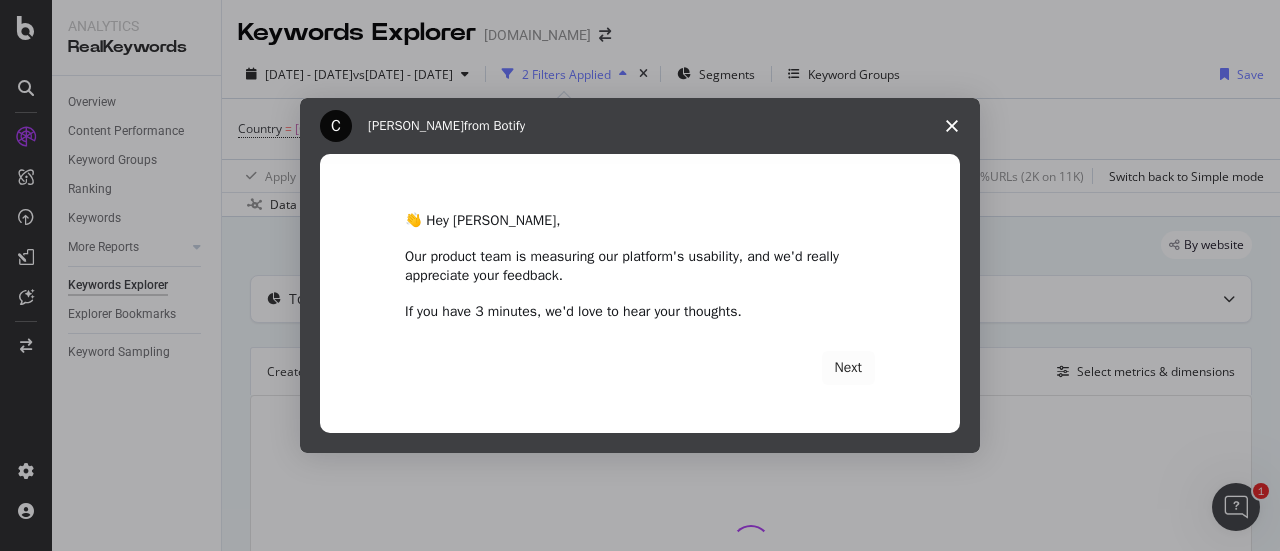 scroll, scrollTop: 0, scrollLeft: 0, axis: both 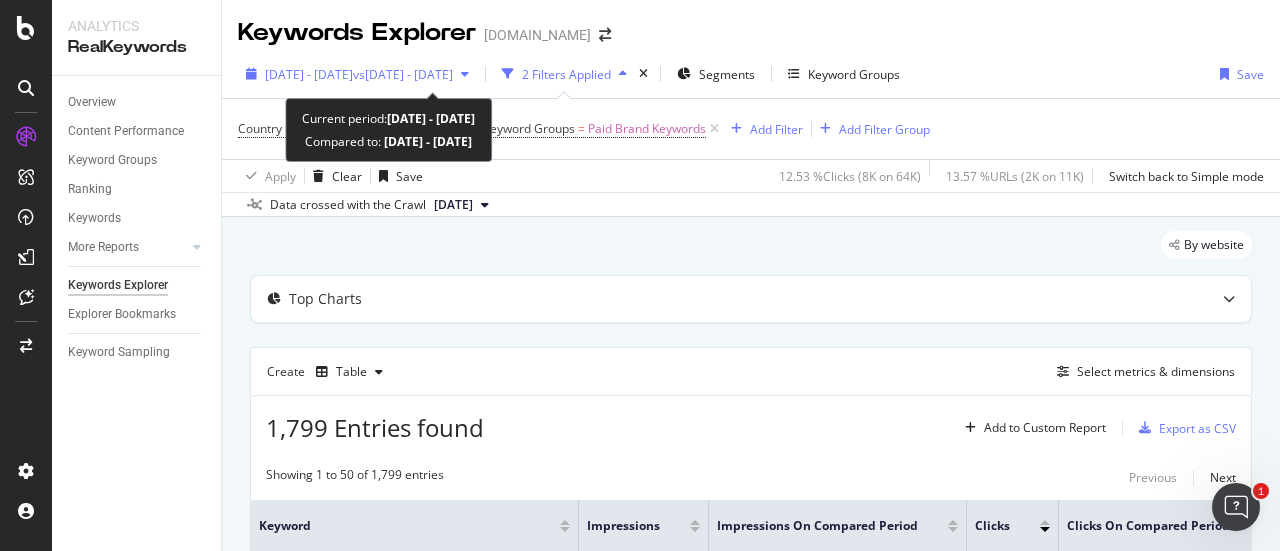 click on "vs  [DATE] - [DATE]" at bounding box center (403, 74) 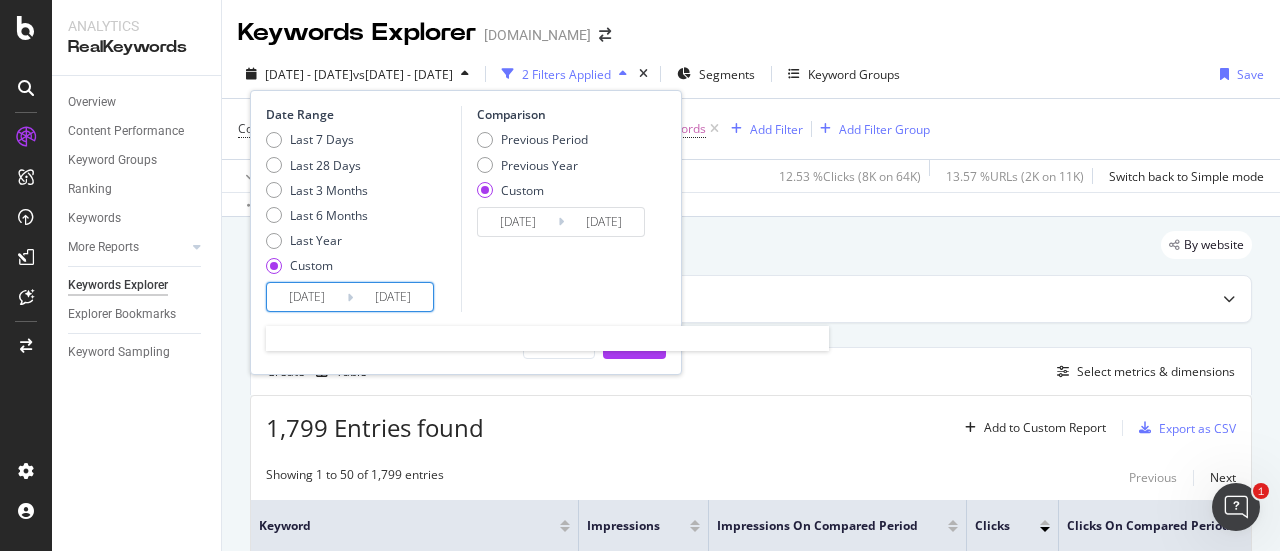click on "[DATE]" at bounding box center [307, 297] 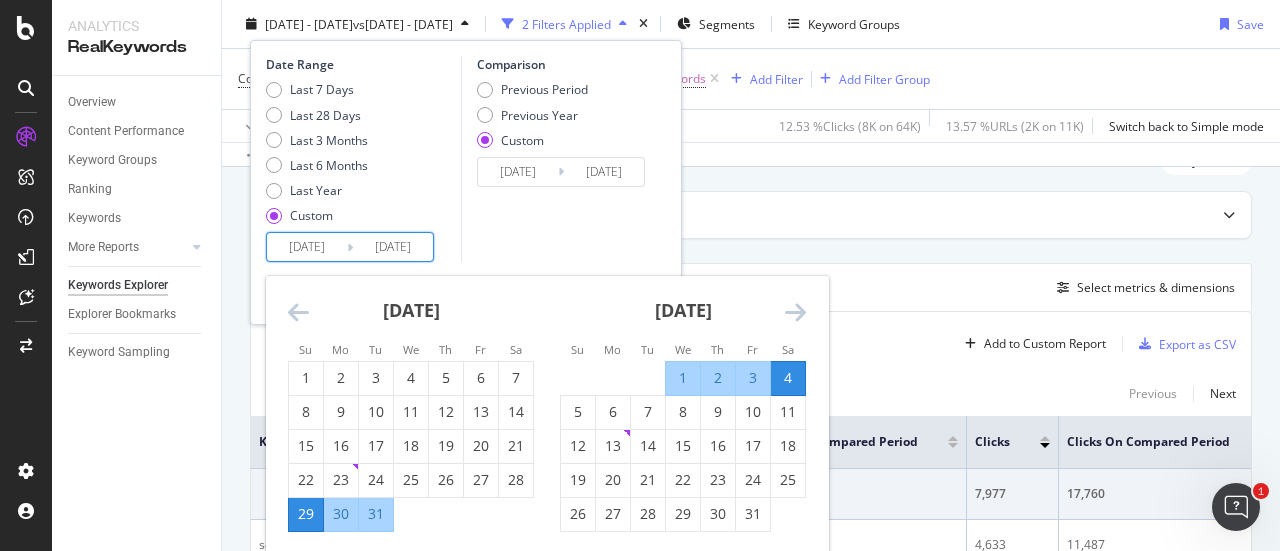 scroll, scrollTop: 200, scrollLeft: 0, axis: vertical 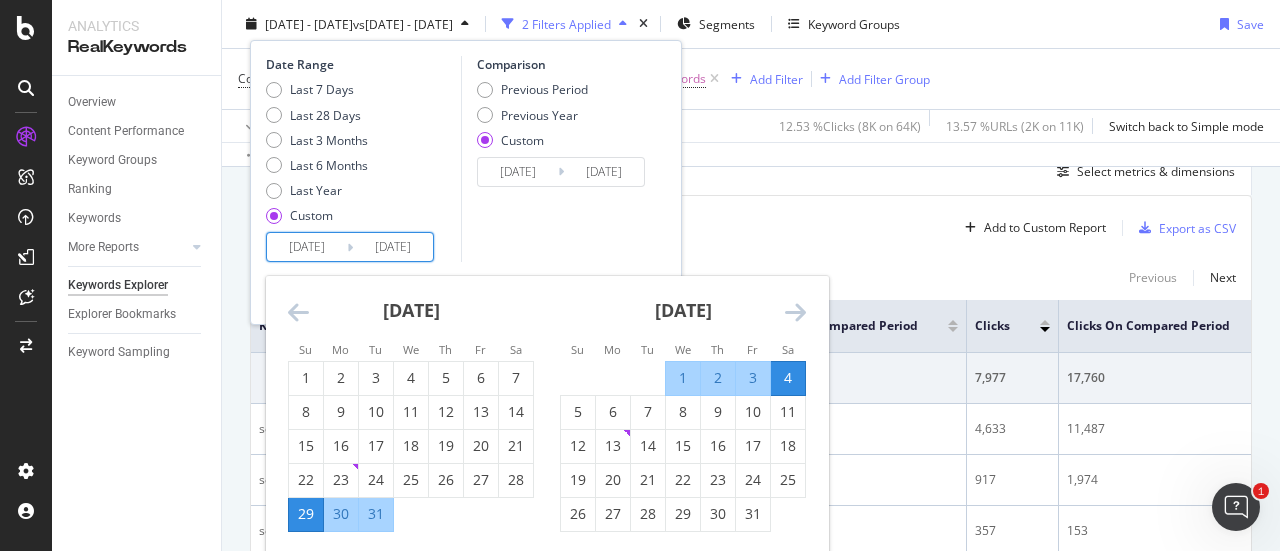 click on "[DATE]" at bounding box center [683, 318] 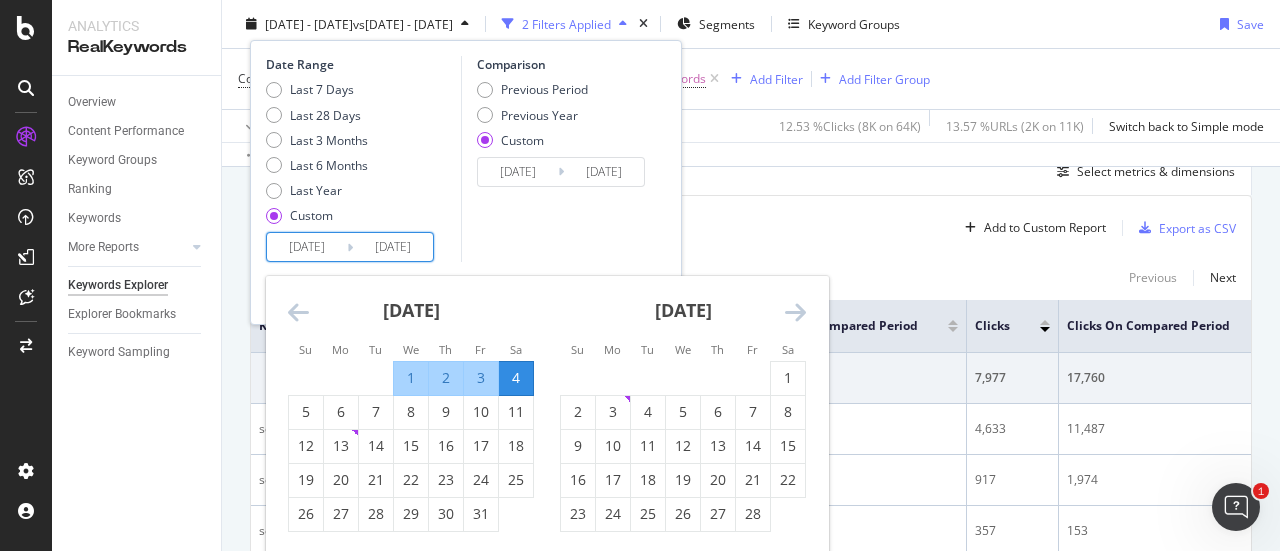 click at bounding box center (795, 312) 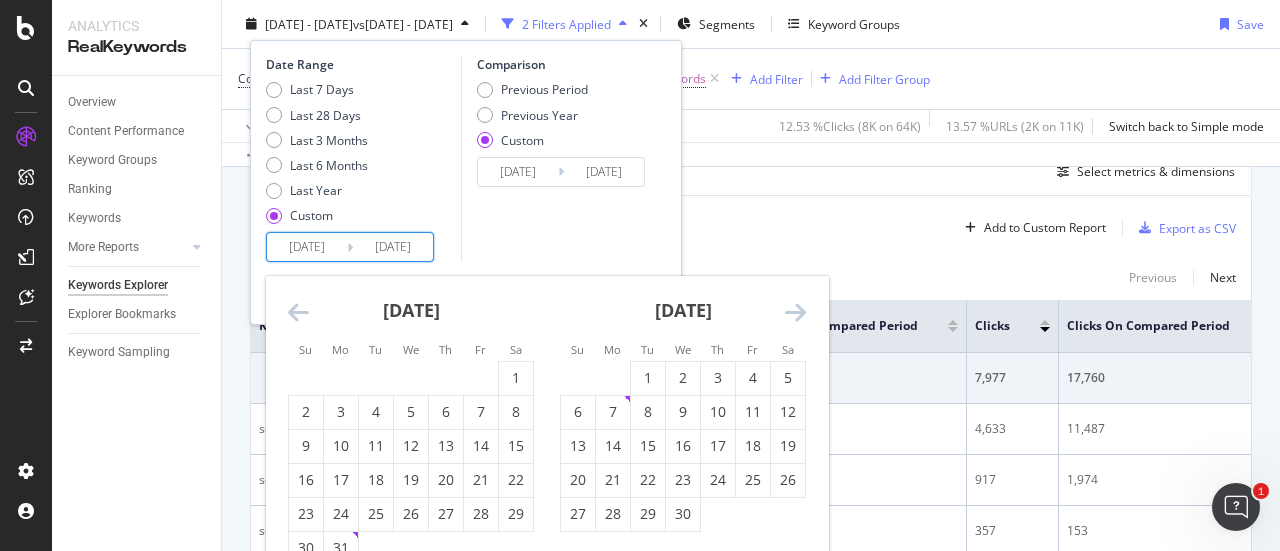 click at bounding box center (795, 312) 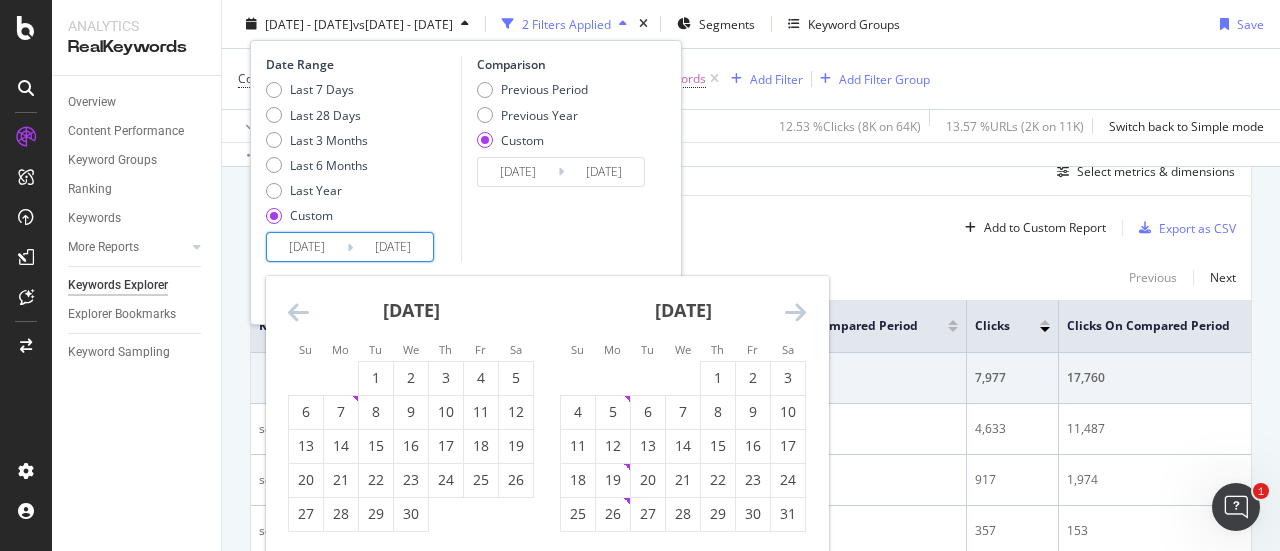 click at bounding box center [795, 312] 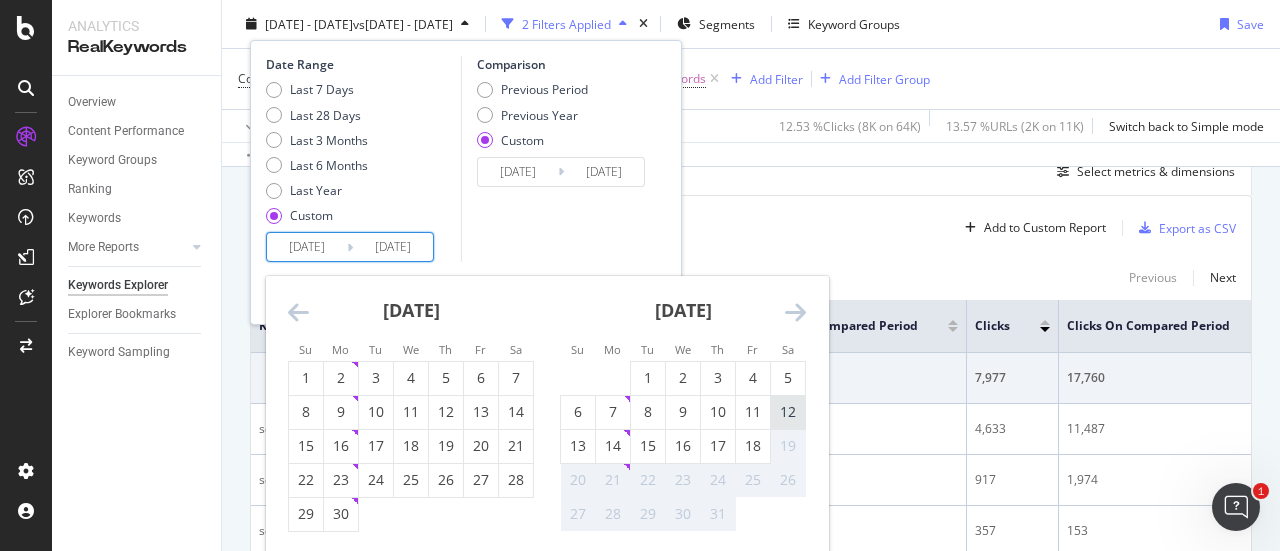 click on "12" at bounding box center [788, 412] 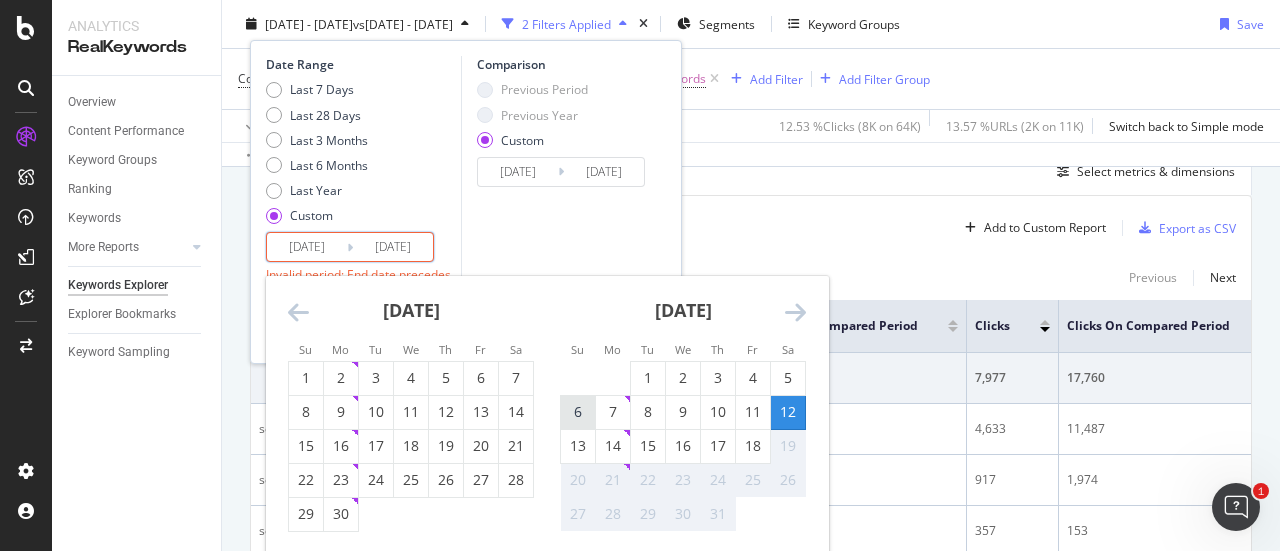 click on "6" at bounding box center [578, 412] 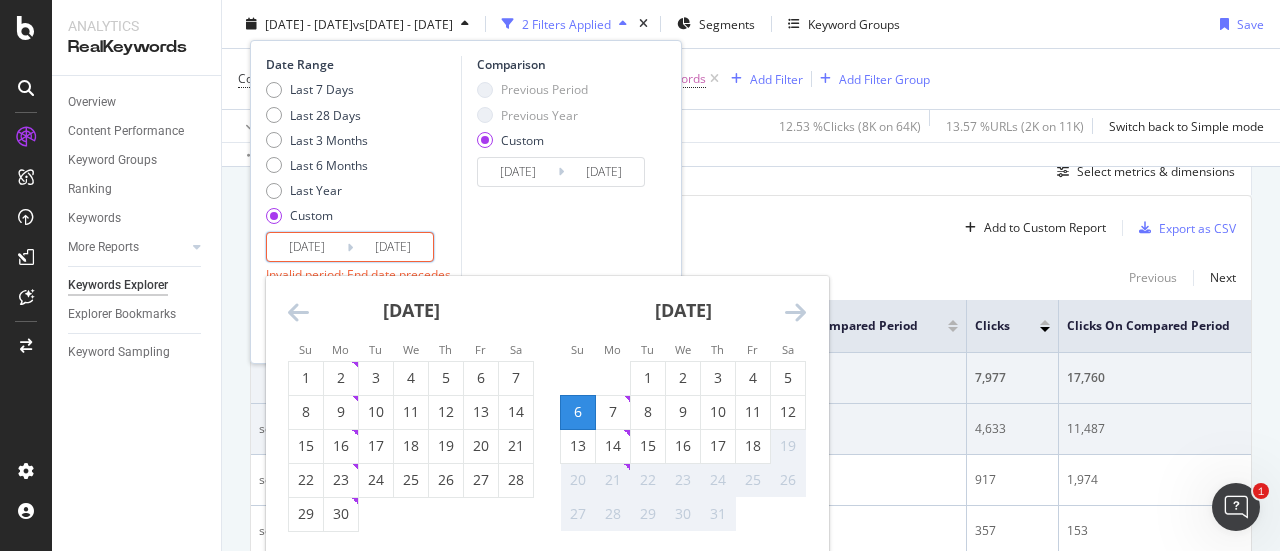click on "12" at bounding box center [788, 412] 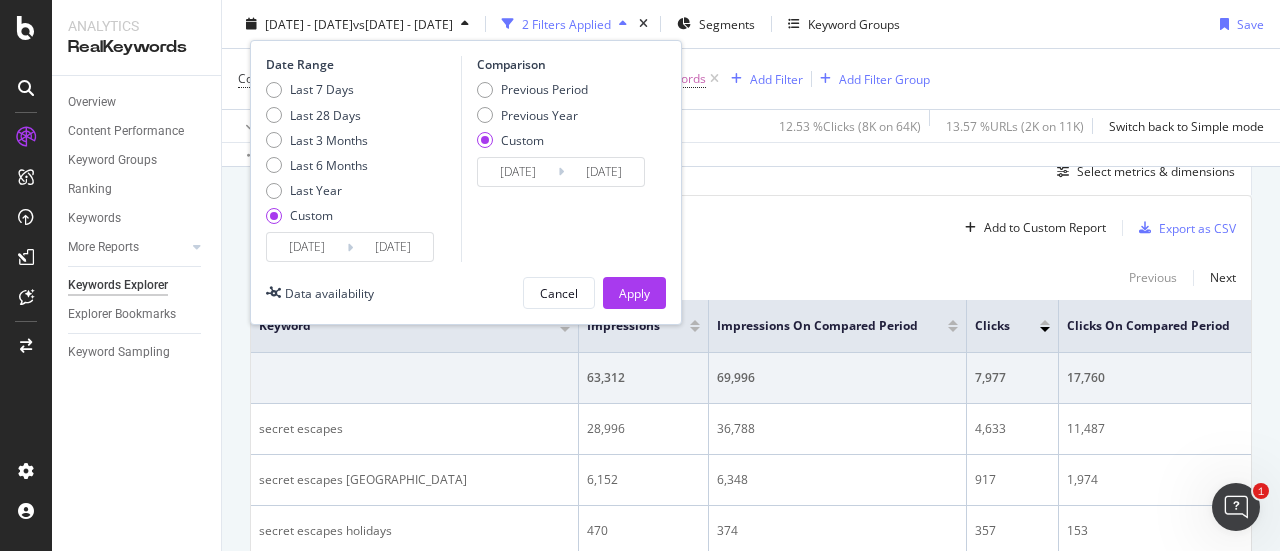 click on "[DATE]" at bounding box center (393, 247) 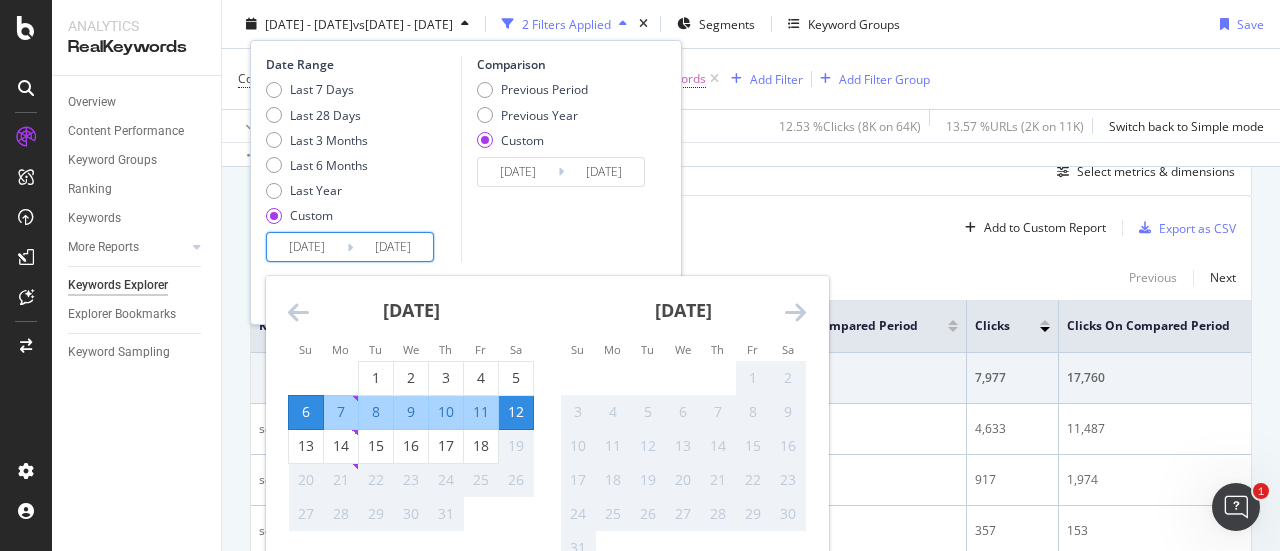 click on "Comparison Previous Period Previous Year Custom [DATE] Navigate forward to interact with the calendar and select a date. Press the question mark key to get the keyboard shortcuts for changing dates. [DATE] Navigate backward to interact with the calendar and select a date. Press the question mark key to get the keyboard shortcuts for changing dates." at bounding box center (556, 159) 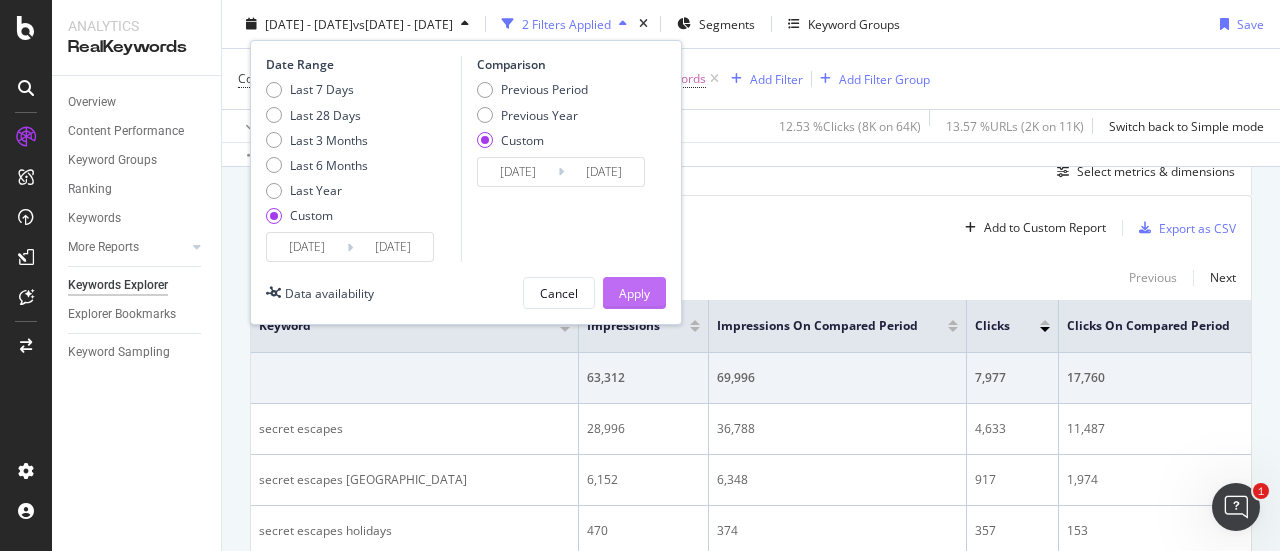 click on "Apply" at bounding box center [634, 292] 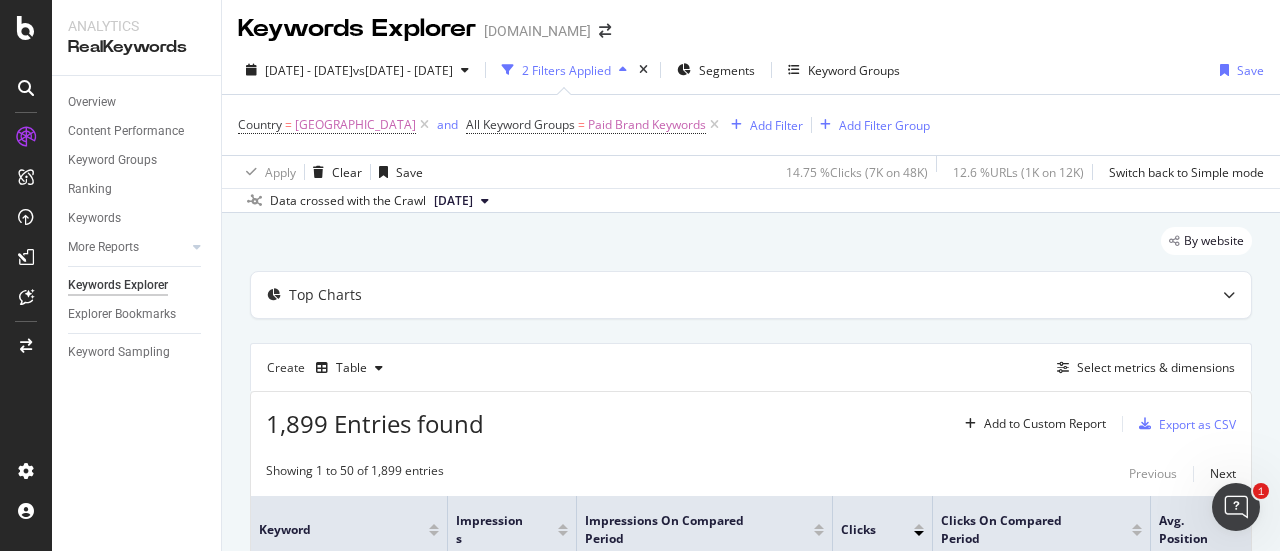 scroll, scrollTop: 200, scrollLeft: 0, axis: vertical 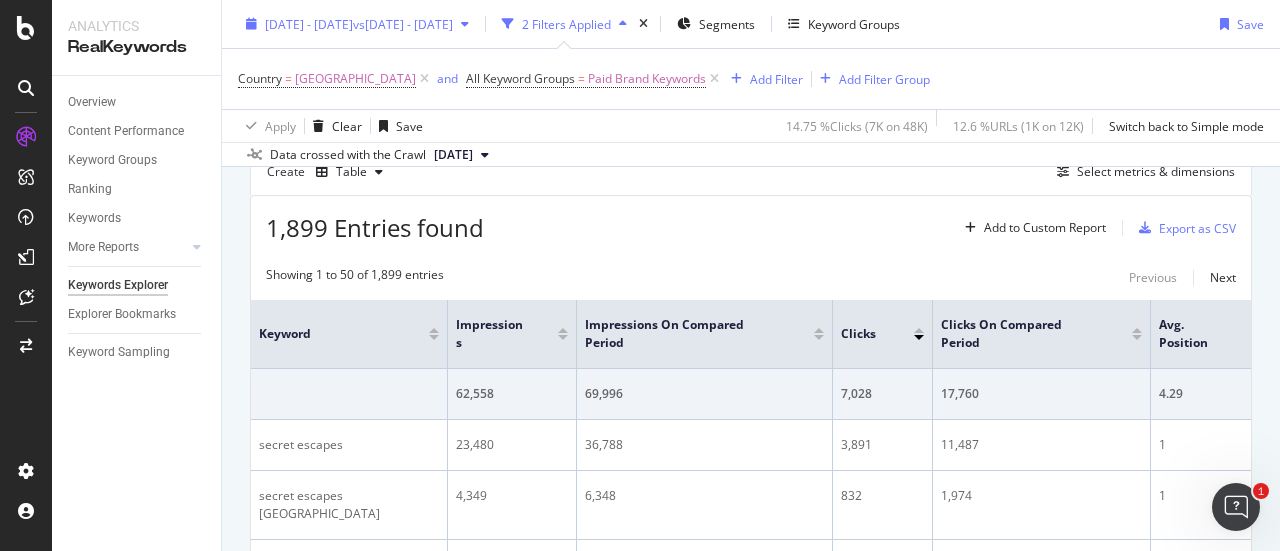 click on "vs  [DATE] - [DATE]" at bounding box center [403, 23] 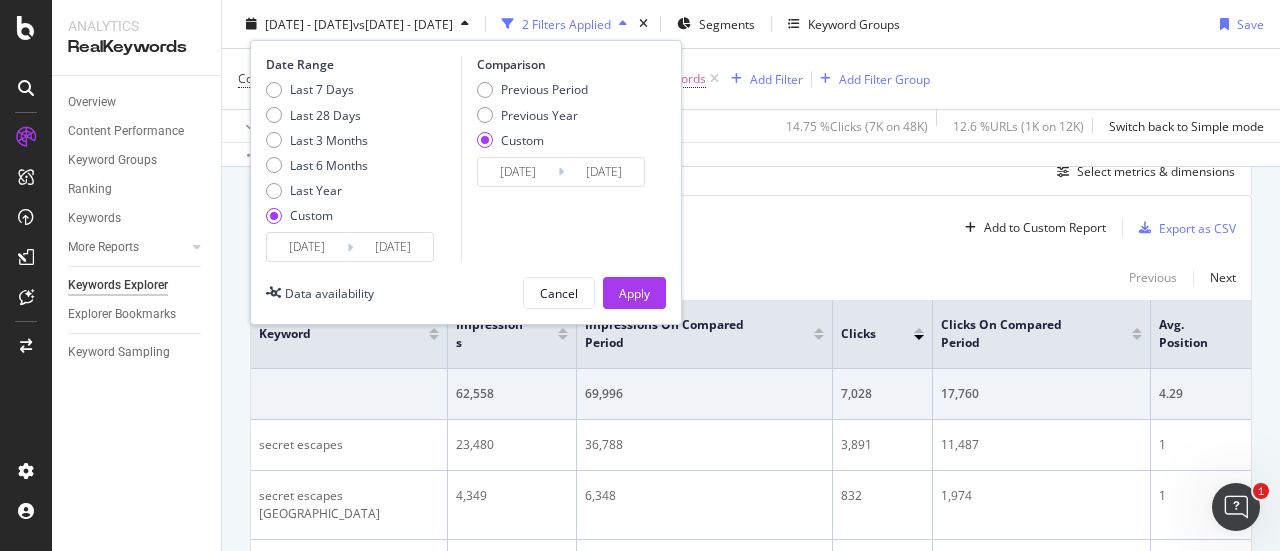 click on "[DATE]" at bounding box center (393, 247) 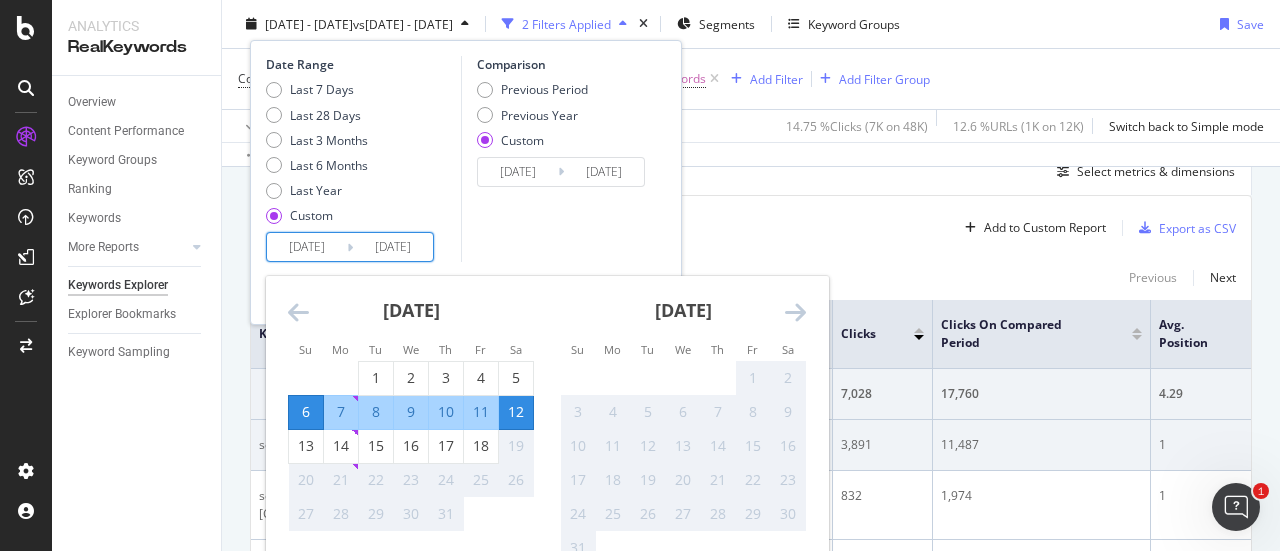 click on "18" at bounding box center [481, 446] 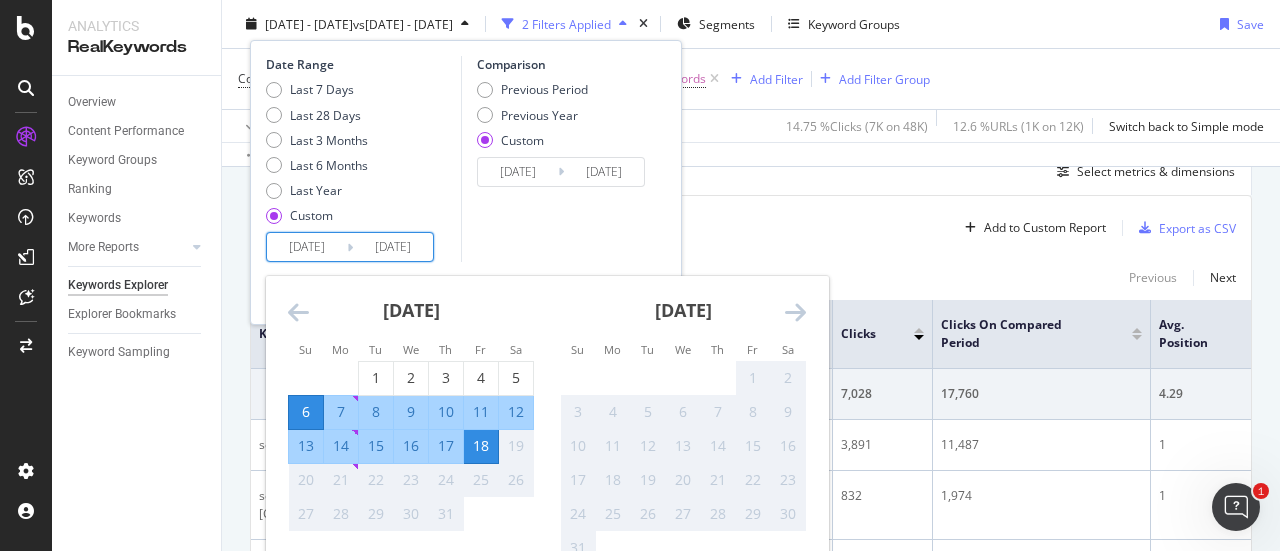 click on "[DATE]" at bounding box center (393, 247) 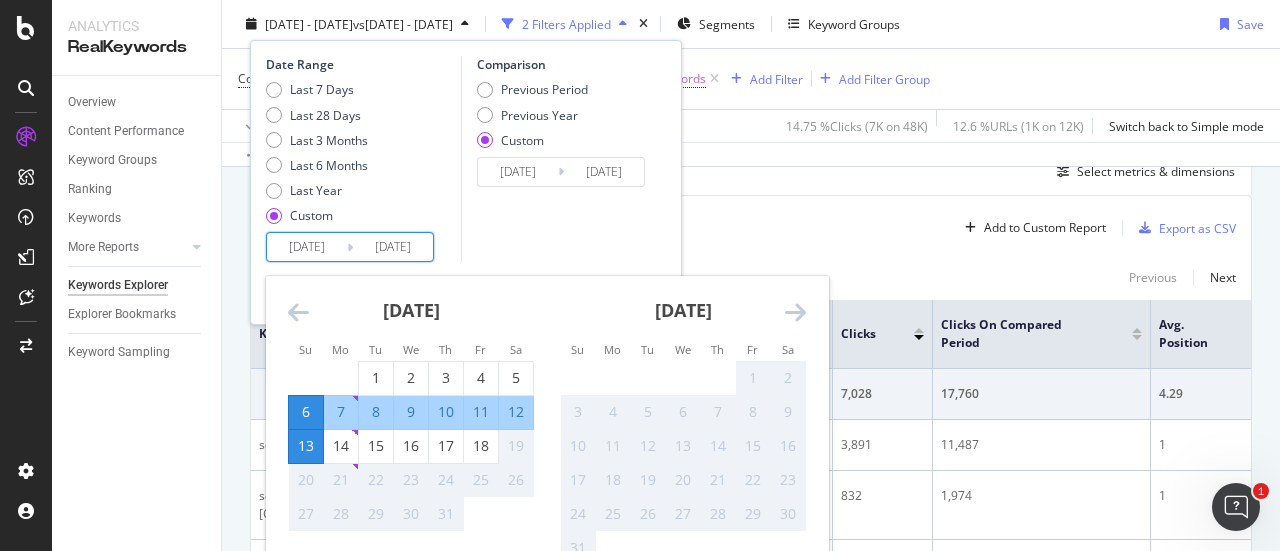 click on "[DATE]" at bounding box center (393, 247) 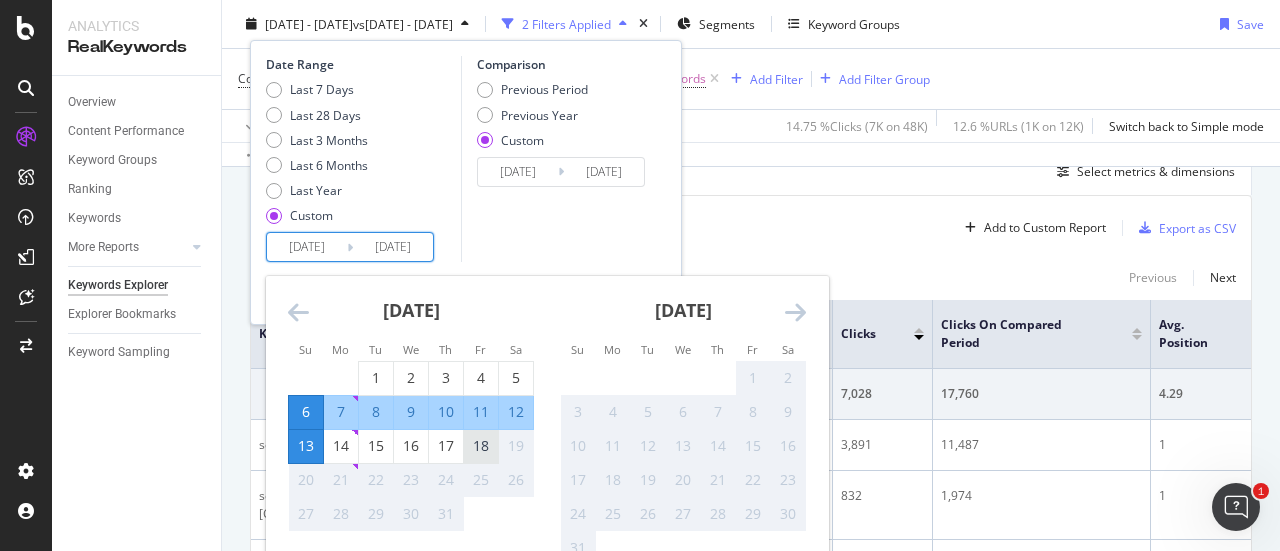 click on "18" at bounding box center (481, 446) 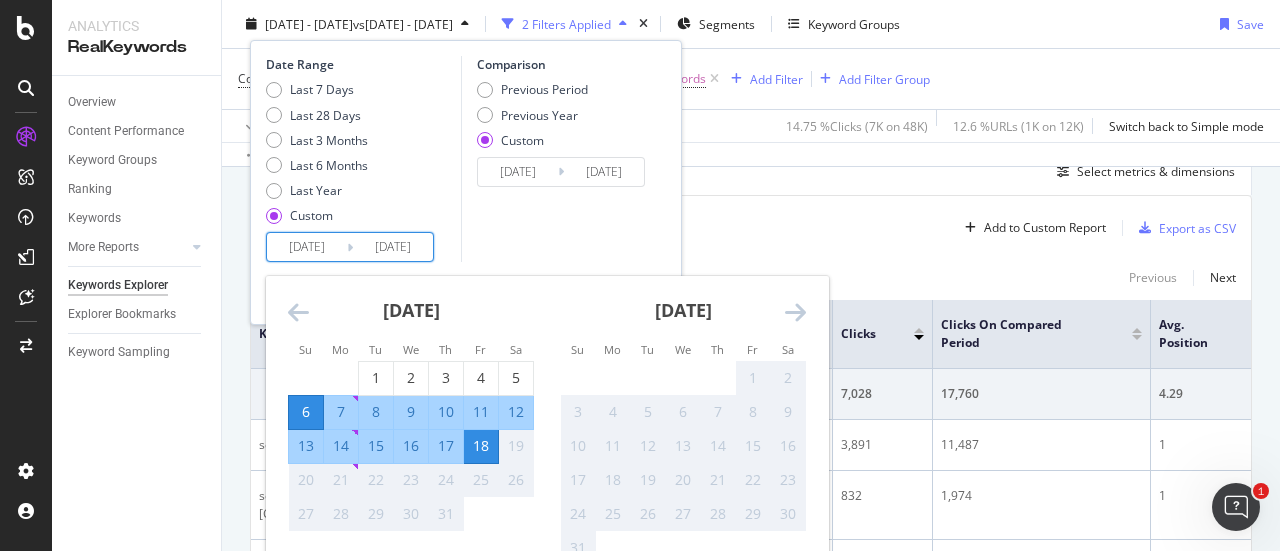 click on "[DATE]" at bounding box center [393, 247] 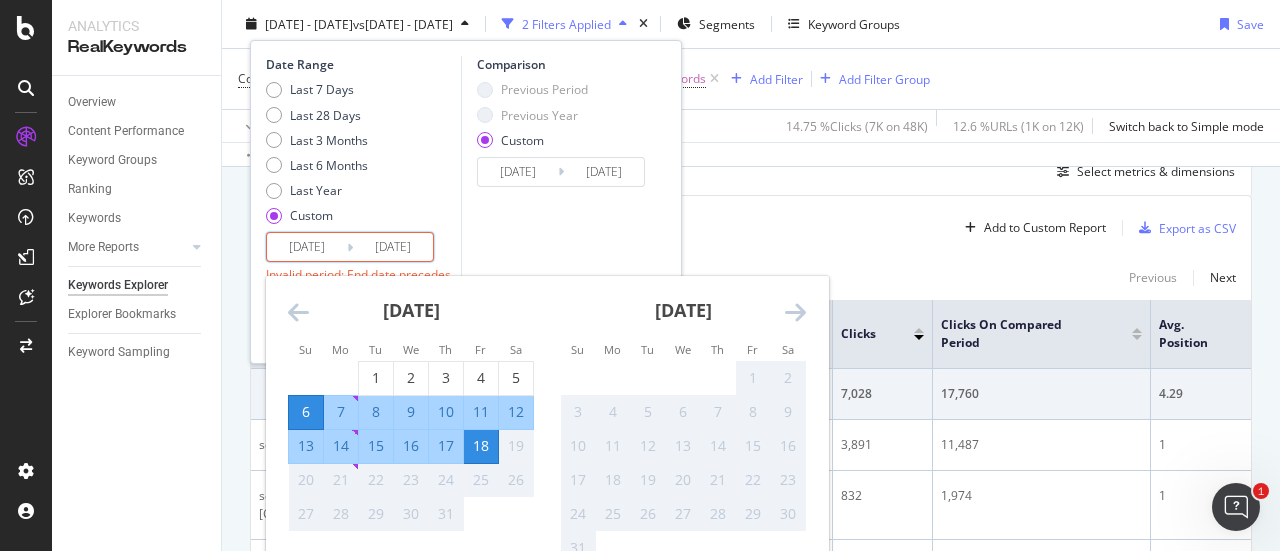 type on "[DATE]" 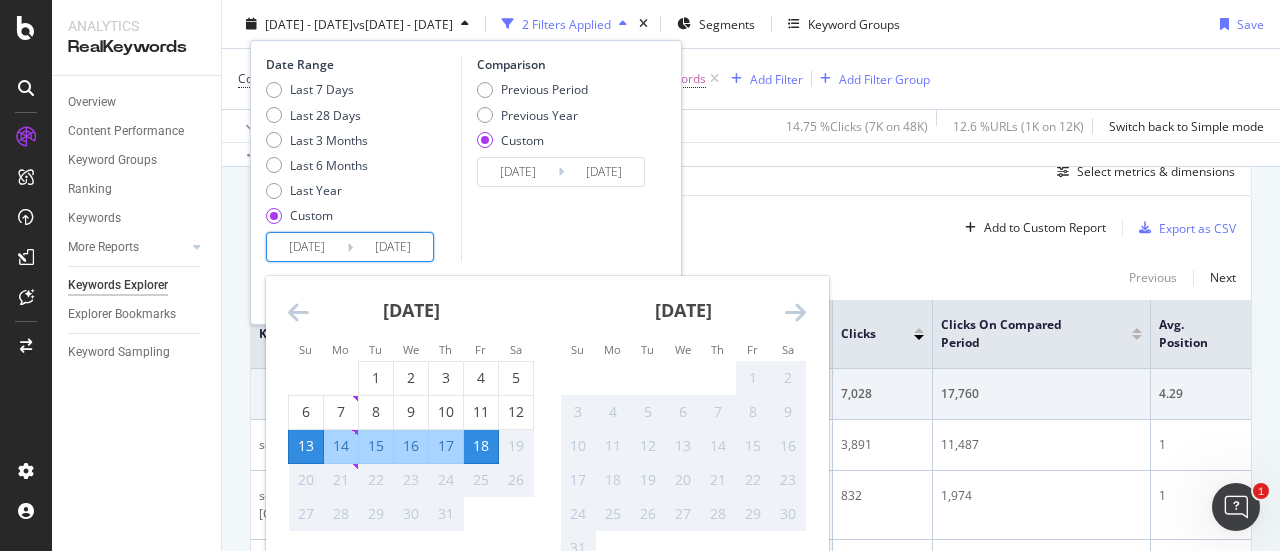 click on "Last 7 Days Last 28 Days Last 3 Months Last 6 Months Last Year Custom" at bounding box center (361, 156) 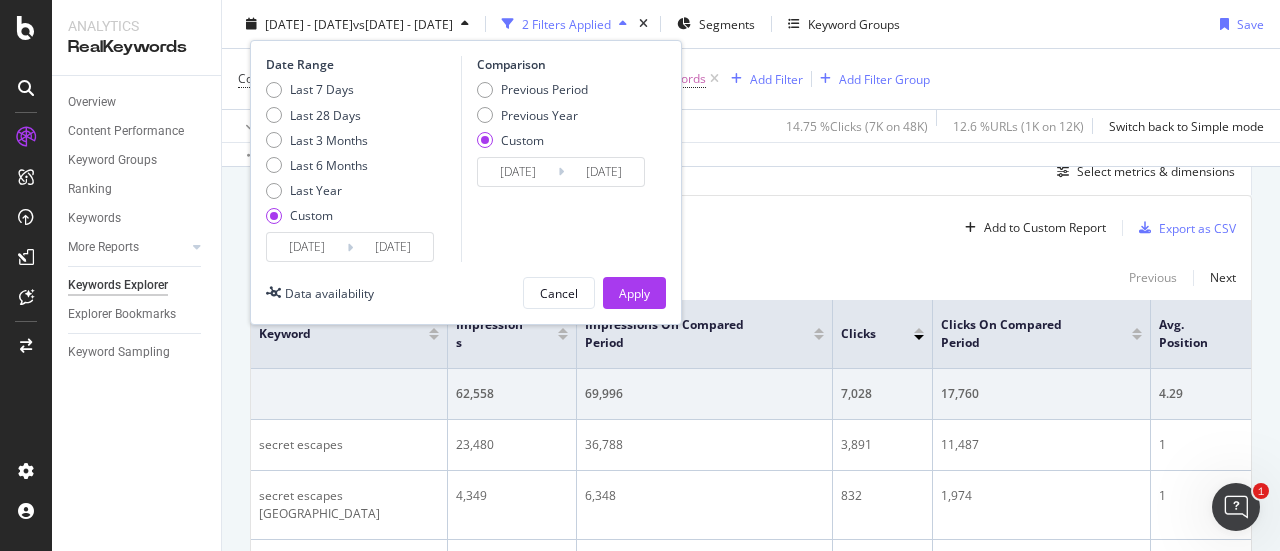 click on "Date Range Last 7 Days Last 28 Days Last 3 Months Last 6 Months Last Year Custom 2025/07/13 Navigate forward to interact with the calendar and select a date. Press the question mark key to get the keyboard shortcuts for changing dates. 2025/07/18 Navigate backward to interact with the calendar and select a date. Press the question mark key to get the keyboard shortcuts for changing dates. Comparison Previous Period Previous Year Custom 2023/12/31 Navigate forward to interact with the calendar and select a date. Press the question mark key to get the keyboard shortcuts for changing dates. 2024/01/06 Navigate backward to interact with the calendar and select a date. Press the question mark key to get the keyboard shortcuts for changing dates. Data availability Cancel Apply" at bounding box center [466, 182] 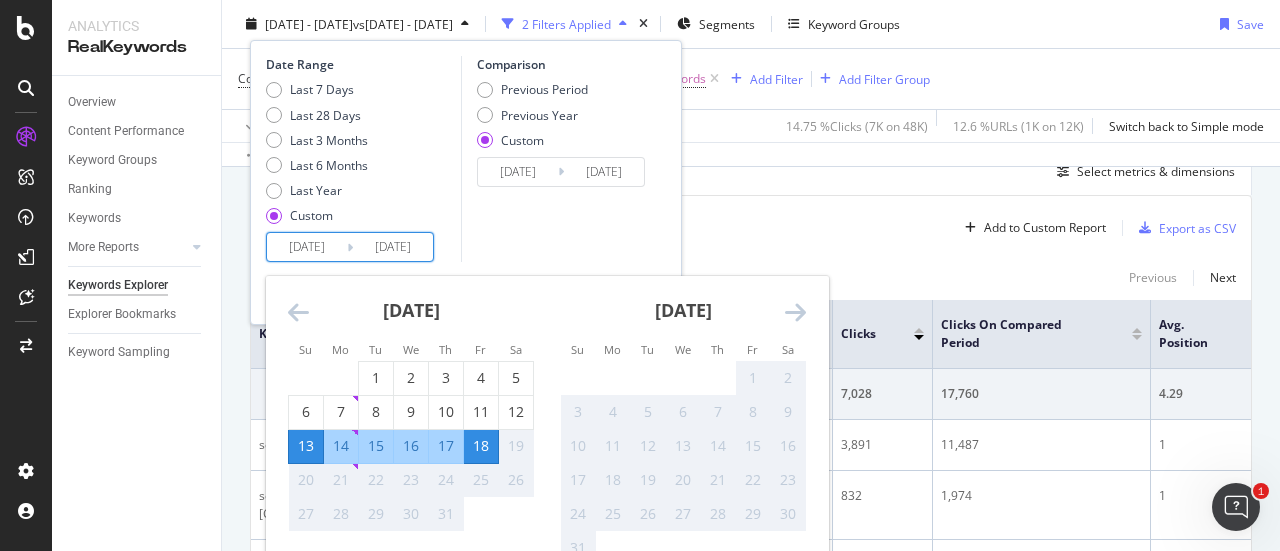 click on "[DATE]" at bounding box center [393, 247] 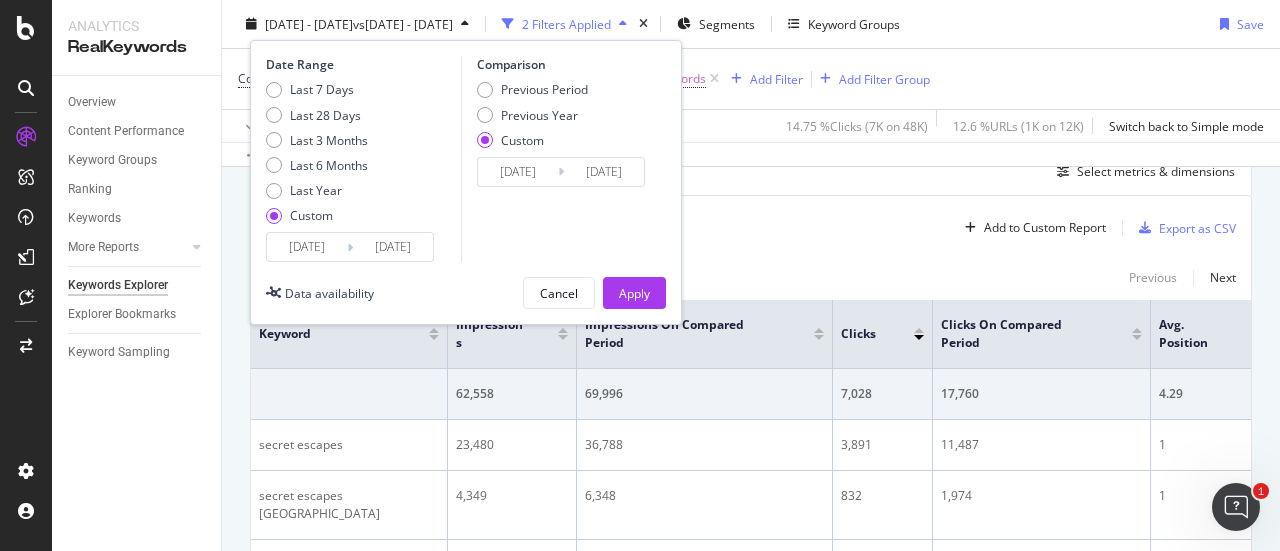 click on "Date Range Last 7 Days Last 28 Days Last 3 Months Last 6 Months Last Year Custom 2025/07/13 Navigate forward to interact with the calendar and select a date. Press the question mark key to get the keyboard shortcuts for changing dates. 2025/07/18 Navigate backward to interact with the calendar and select a date. Press the question mark key to get the keyboard shortcuts for changing dates. Comparison Previous Period Previous Year Custom 2023/12/31 Navigate forward to interact with the calendar and select a date. Press the question mark key to get the keyboard shortcuts for changing dates. 2024/01/06 Navigate backward to interact with the calendar and select a date. Press the question mark key to get the keyboard shortcuts for changing dates. Data availability Cancel Apply" at bounding box center (466, 182) 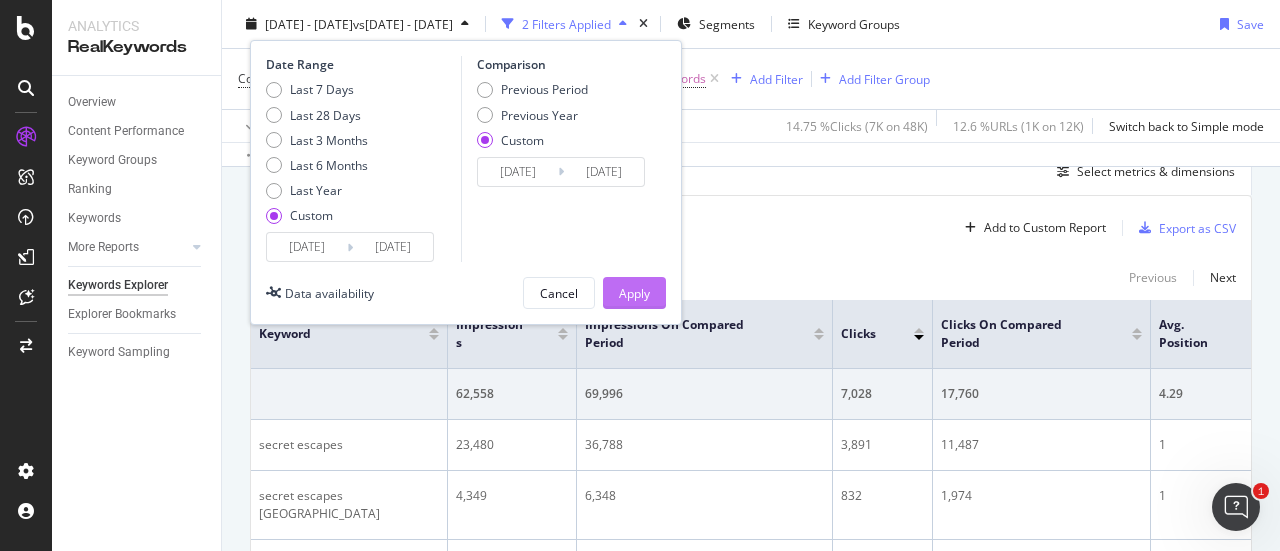 click on "Apply" at bounding box center (634, 292) 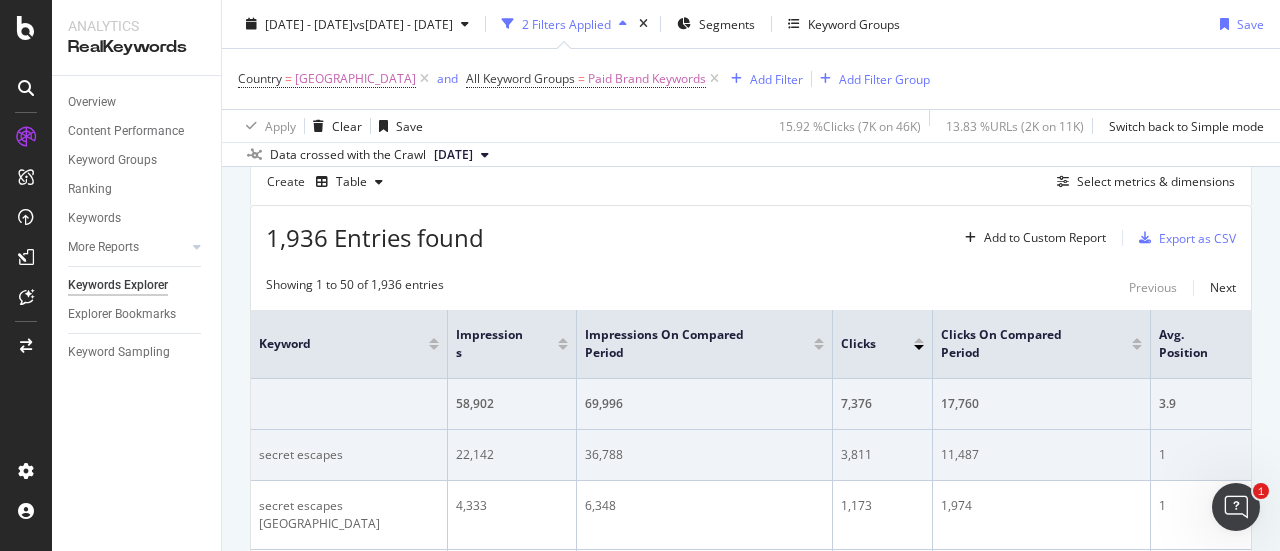 scroll, scrollTop: 200, scrollLeft: 0, axis: vertical 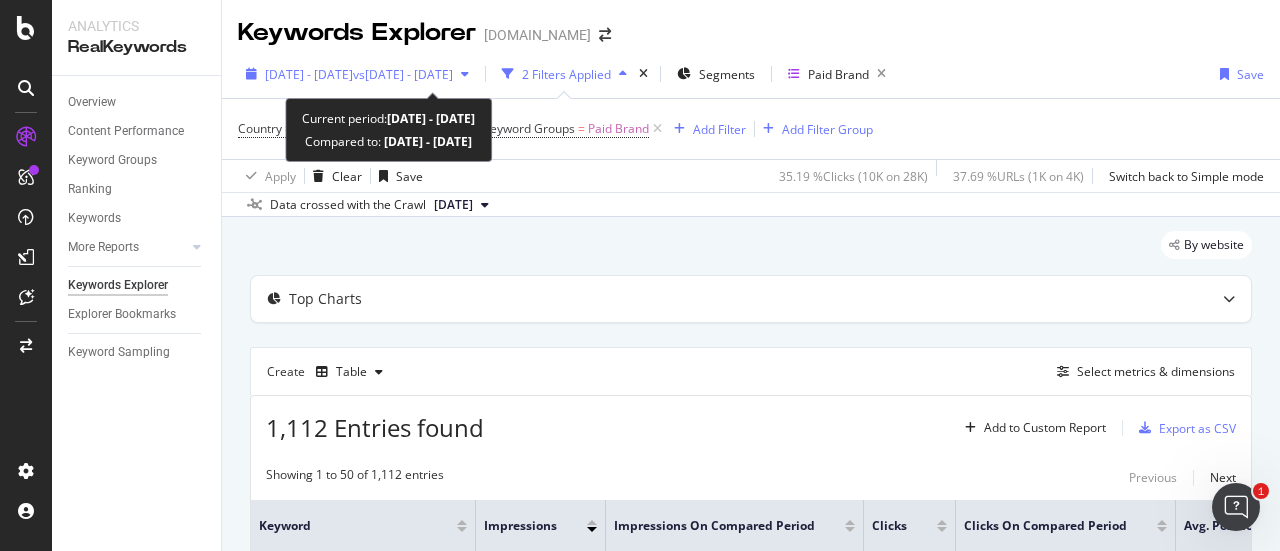 click on "vs  [DATE] - [DATE]" at bounding box center [403, 74] 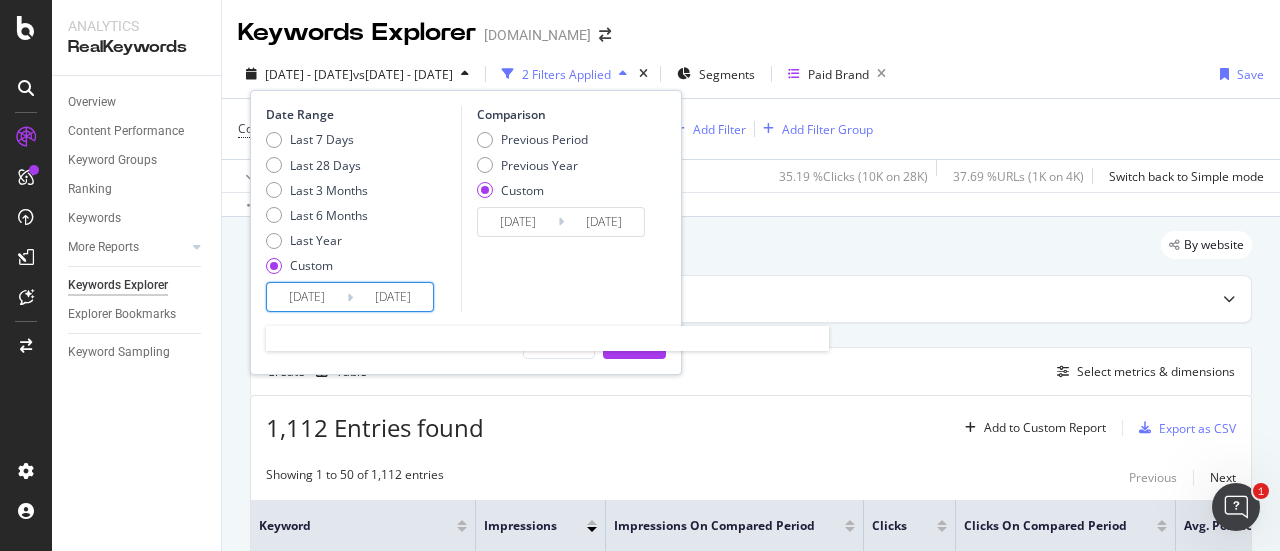 drag, startPoint x: 376, startPoint y: 304, endPoint x: 471, endPoint y: 315, distance: 95.63472 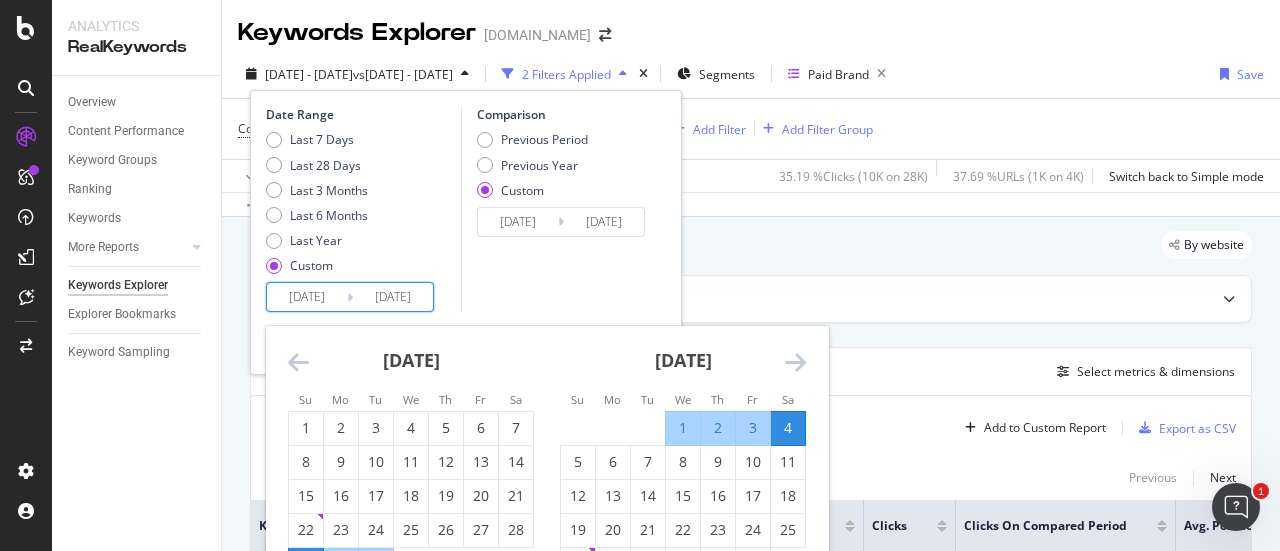click on "[DATE]" at bounding box center [683, 368] 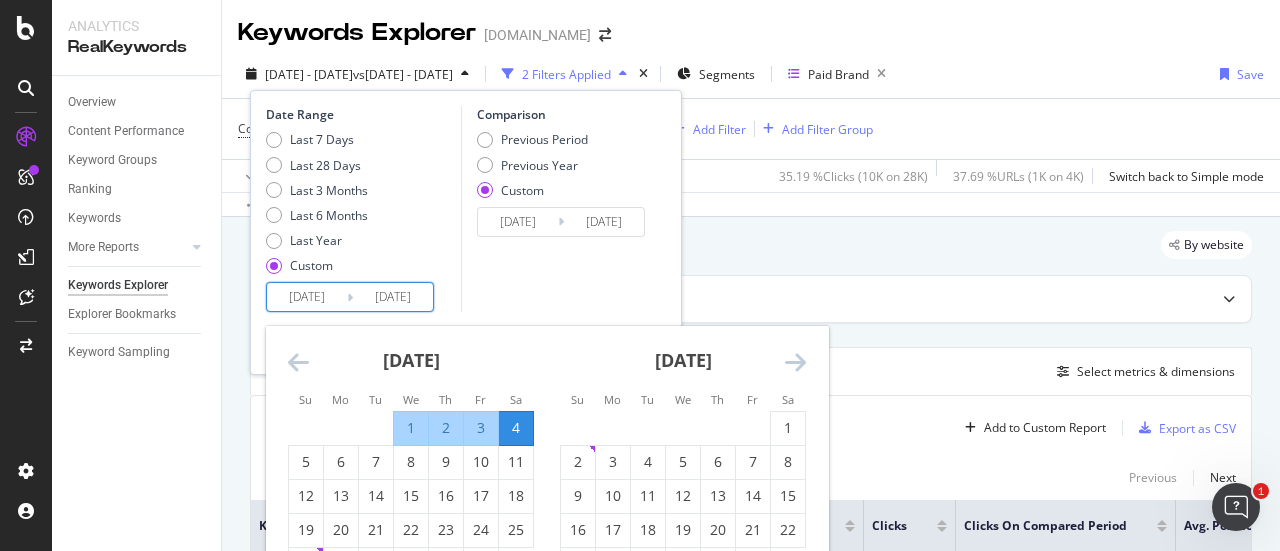 click at bounding box center (795, 362) 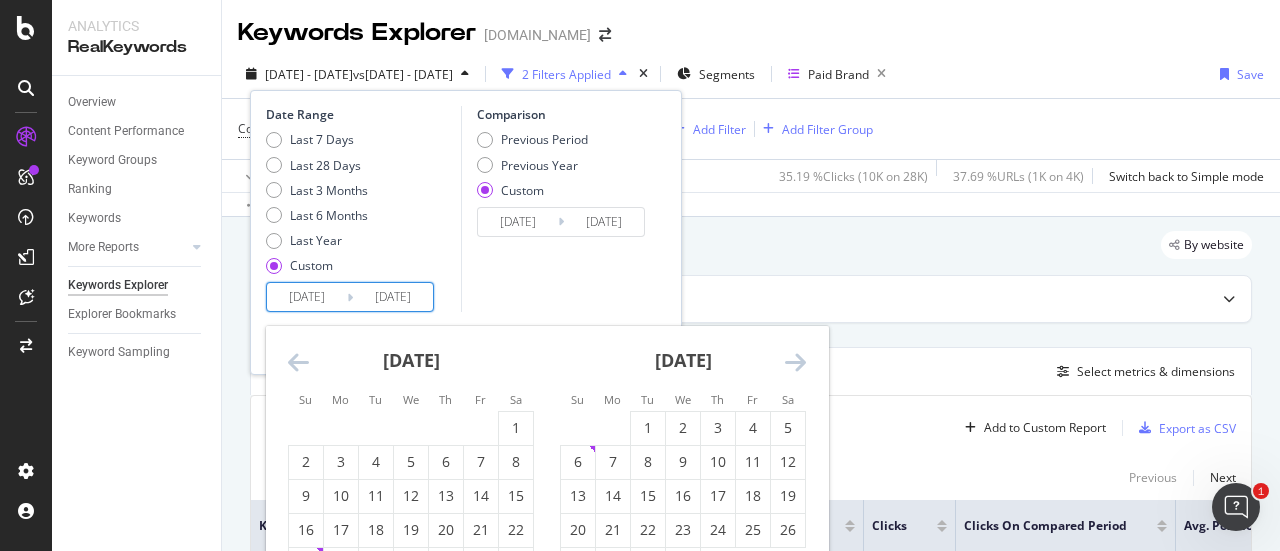click at bounding box center [795, 362] 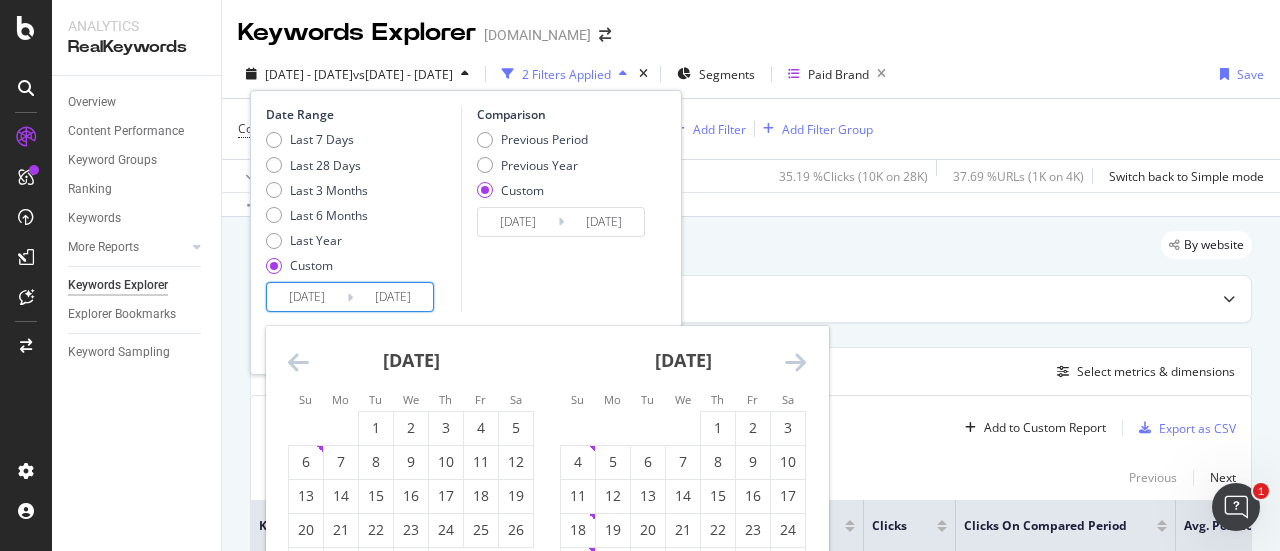 click at bounding box center (795, 362) 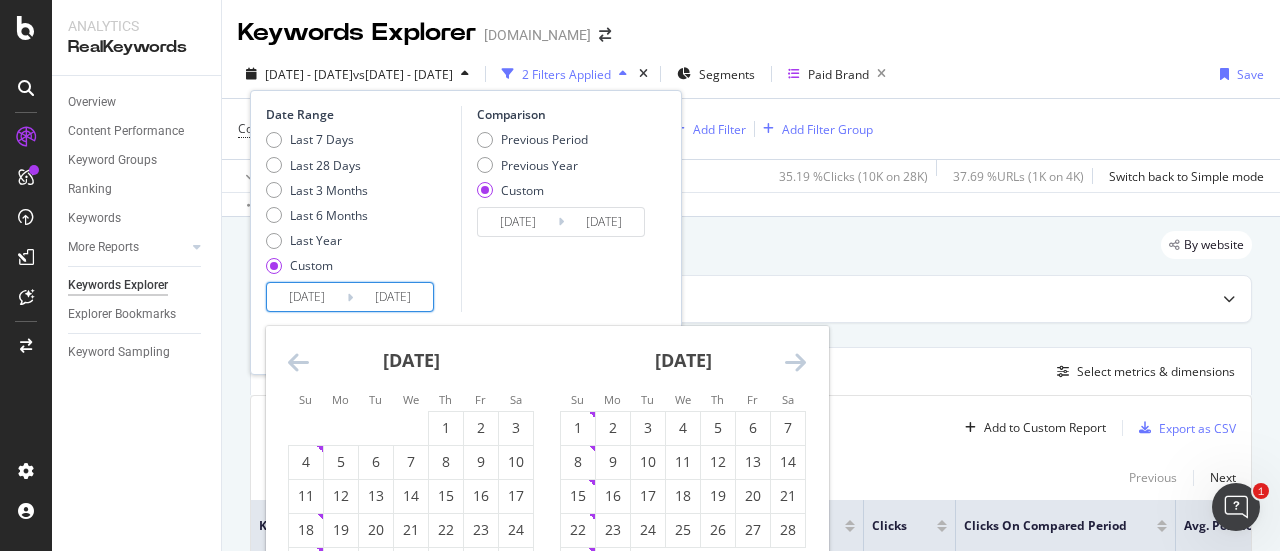 click at bounding box center (795, 362) 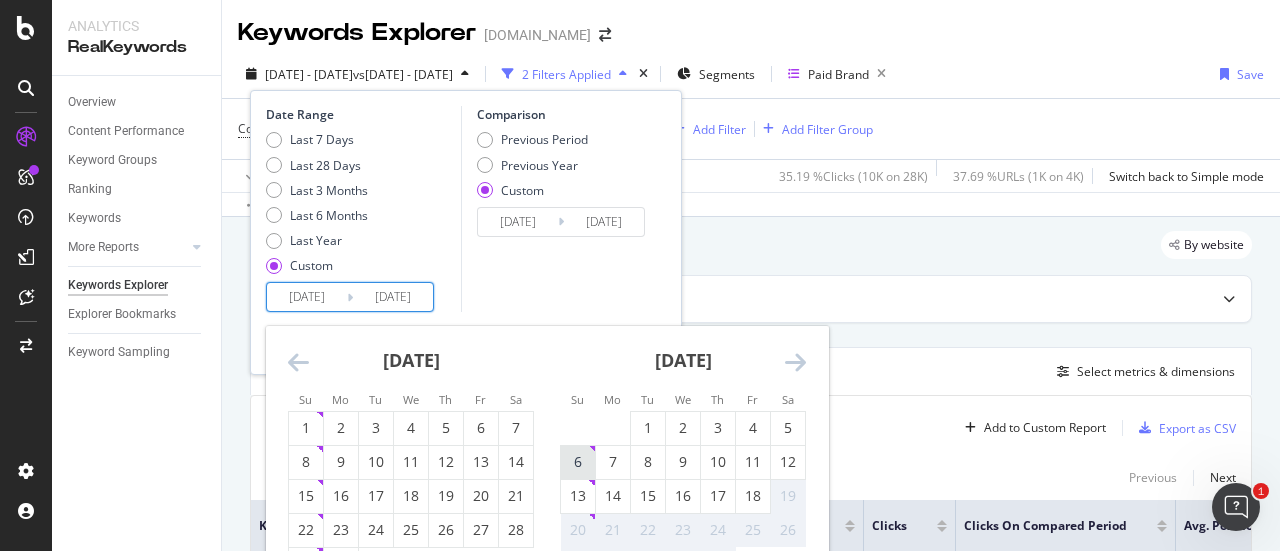 click on "6" at bounding box center [578, 462] 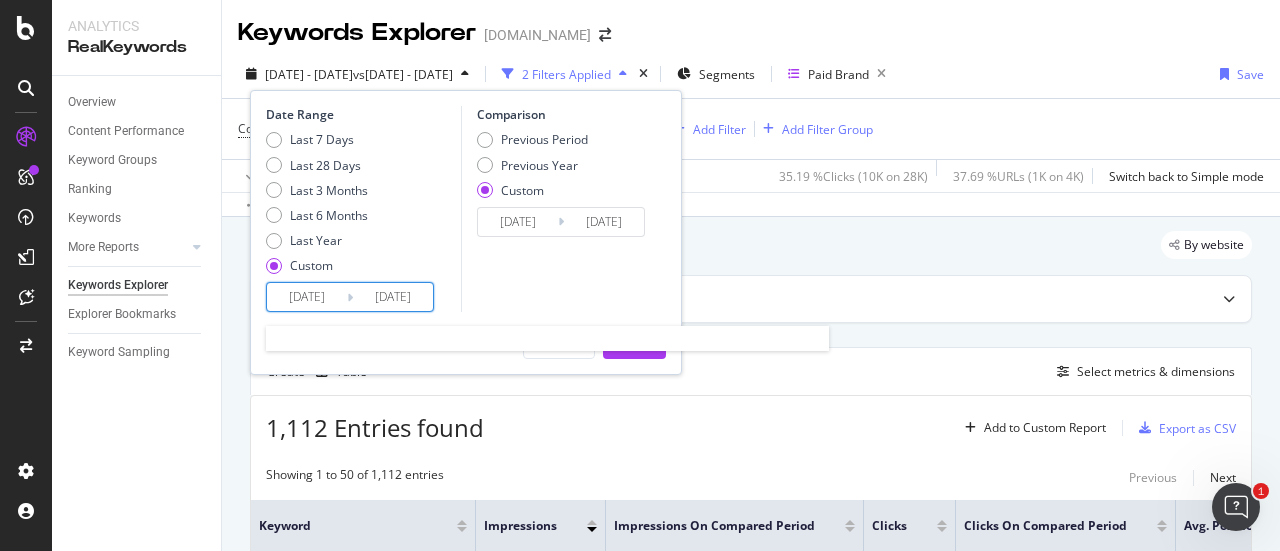click on "[DATE]" at bounding box center (393, 297) 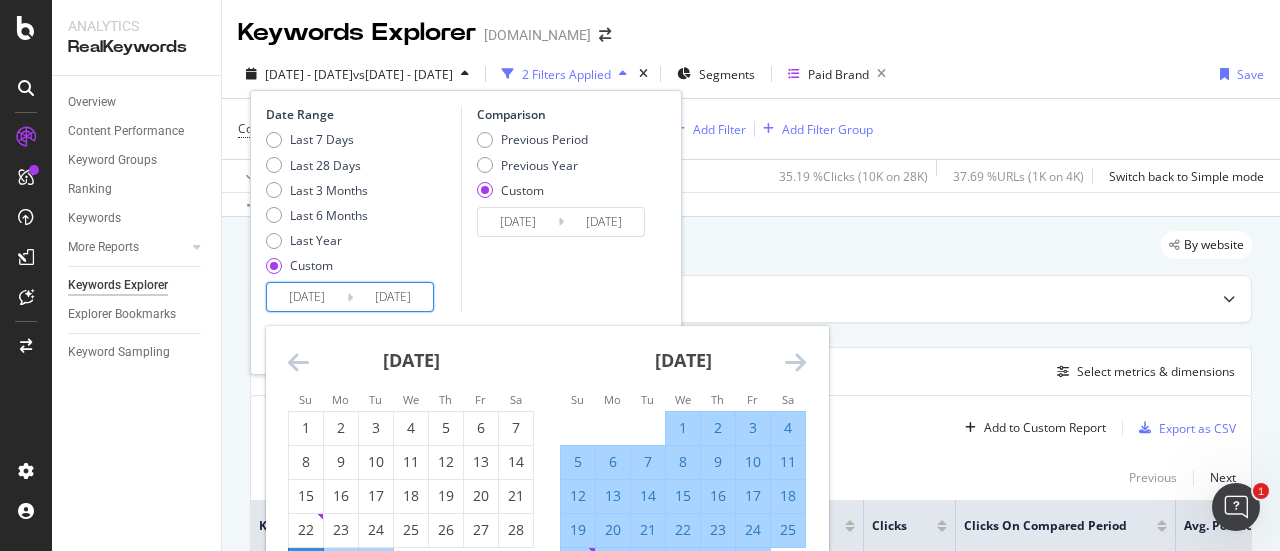 click on "[DATE]" at bounding box center [683, 368] 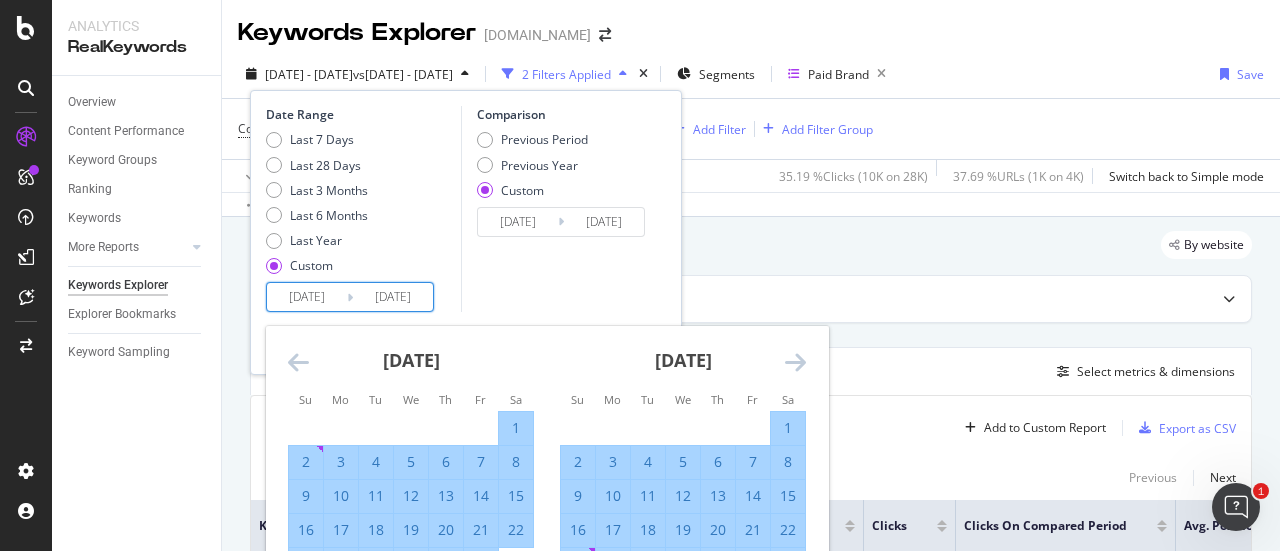 click at bounding box center [795, 362] 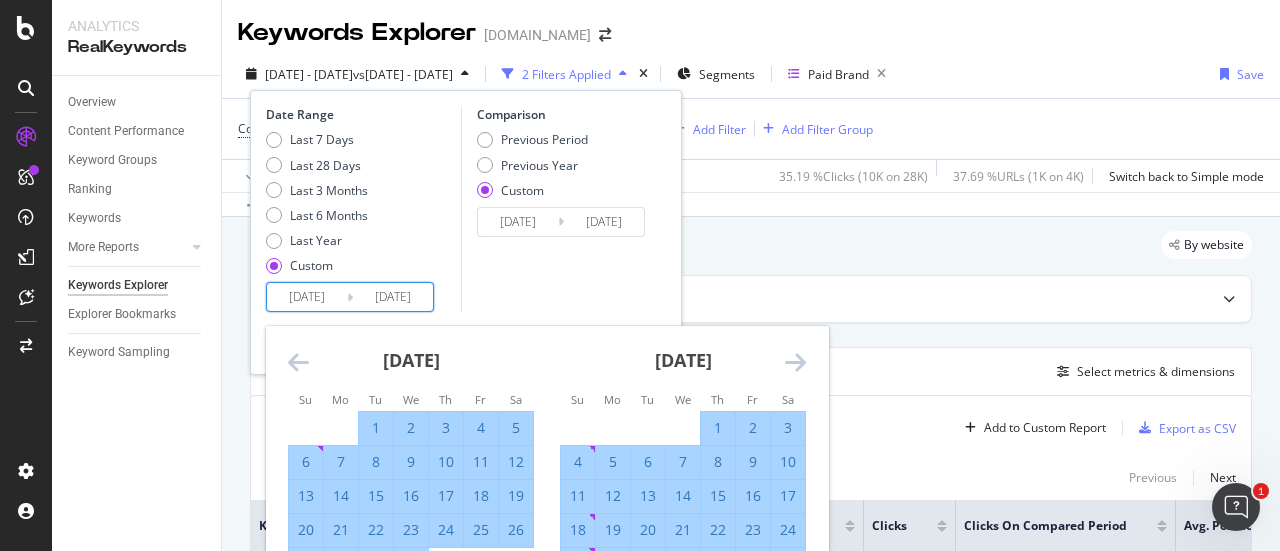 click at bounding box center [795, 362] 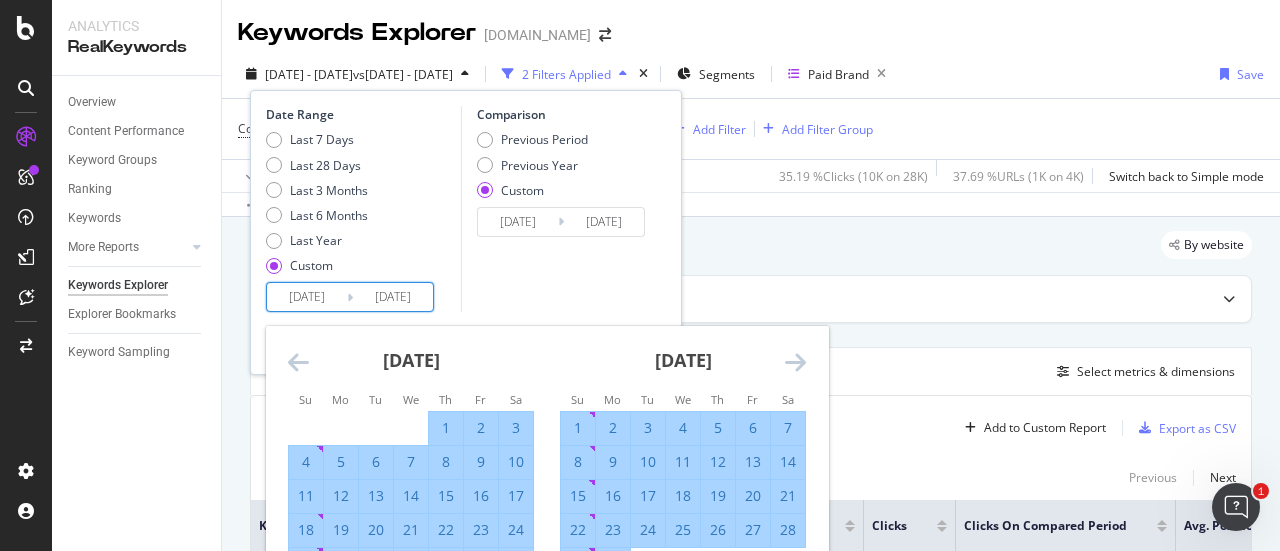 click at bounding box center (795, 362) 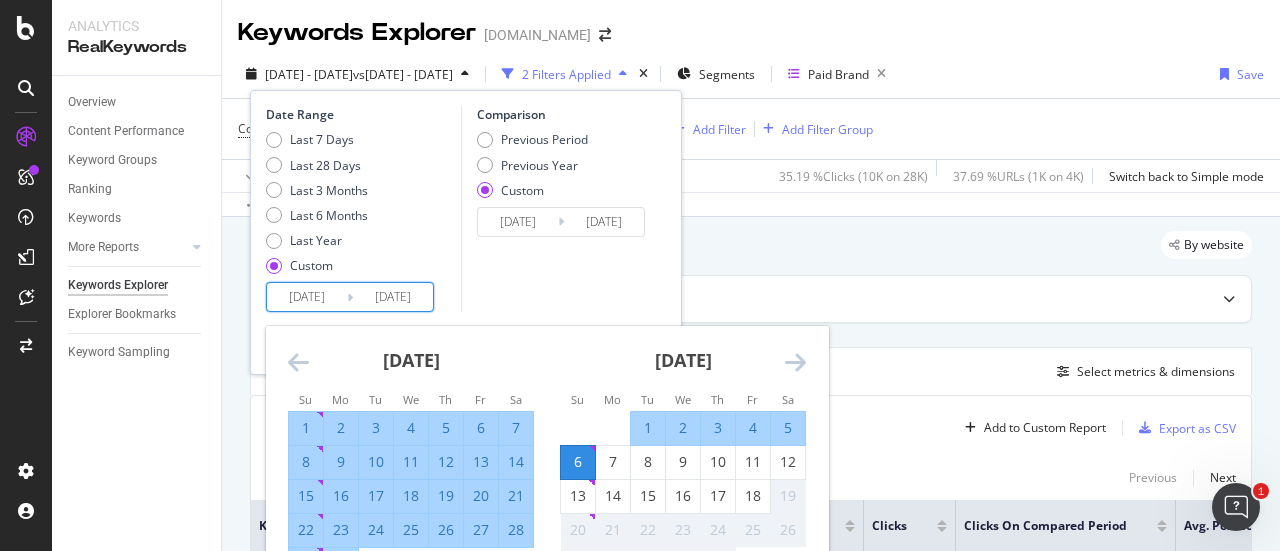click on "12" at bounding box center (788, 462) 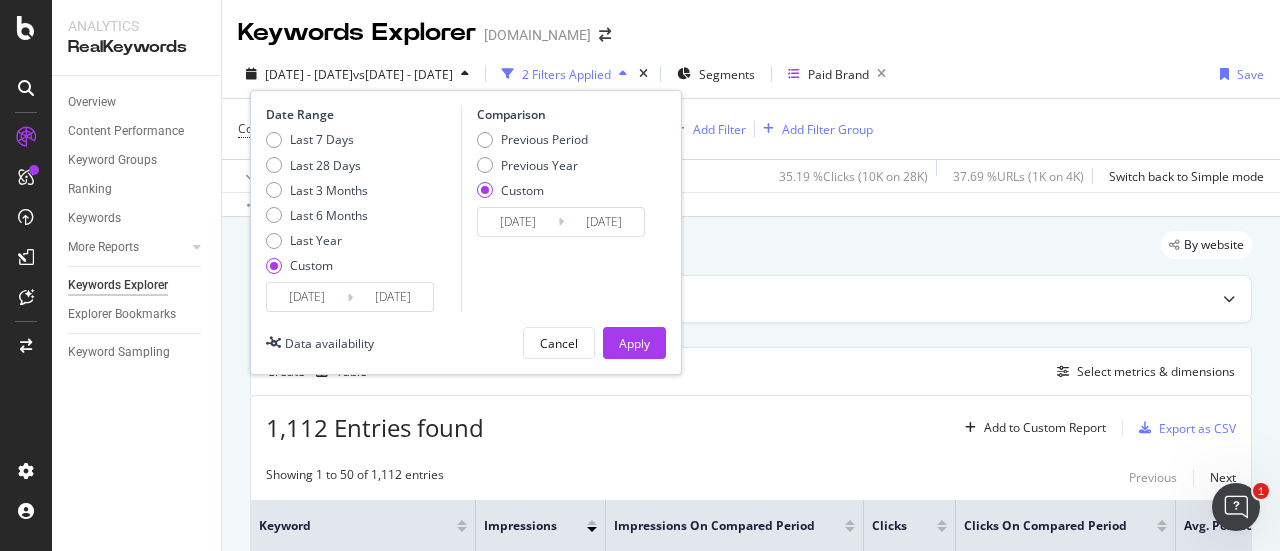 click on "[DATE]" at bounding box center [393, 297] 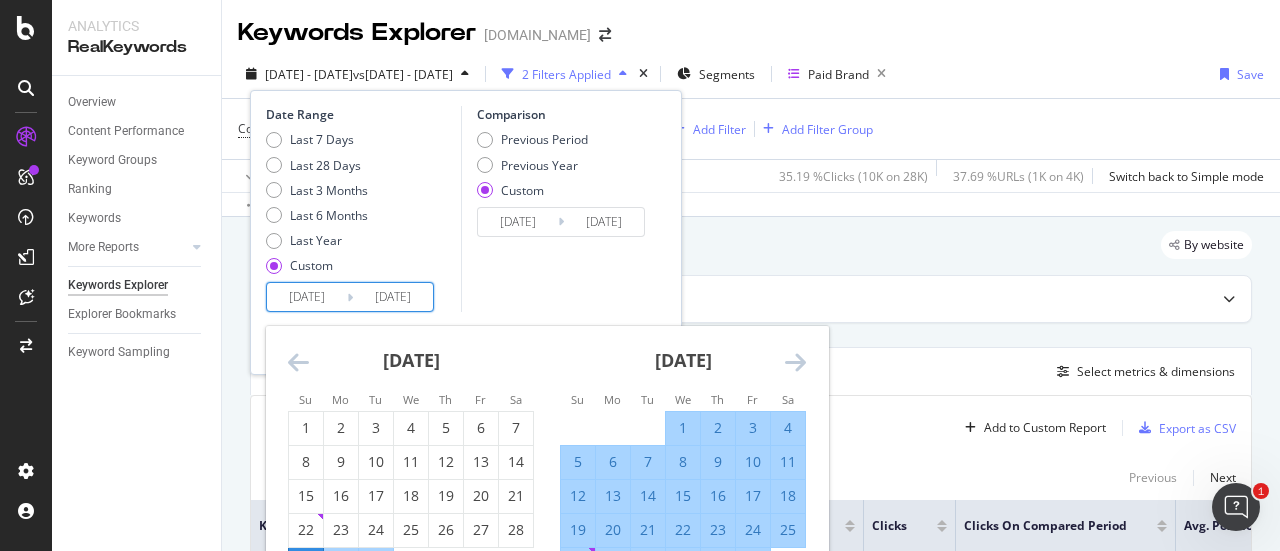 click on "[DATE]" at bounding box center [683, 368] 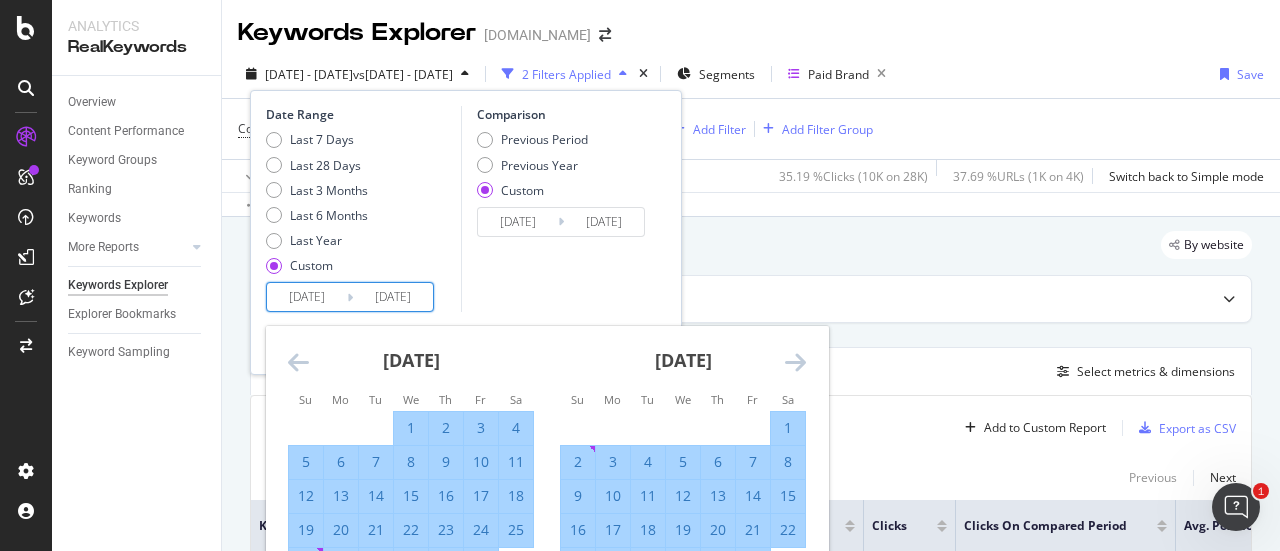 click at bounding box center [795, 362] 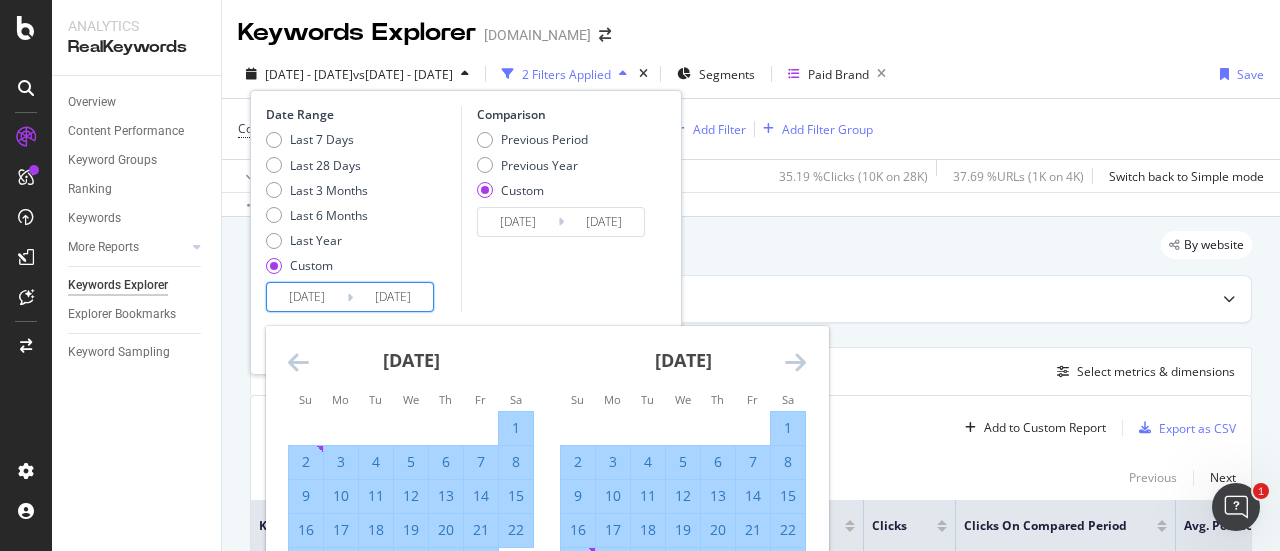 click at bounding box center (795, 362) 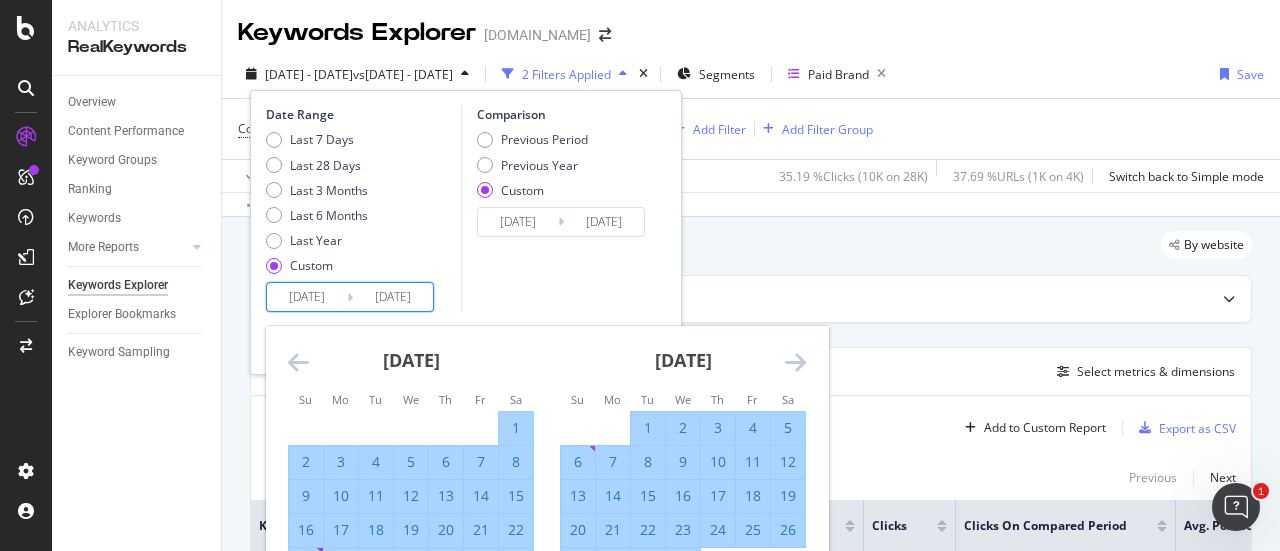 click at bounding box center (795, 362) 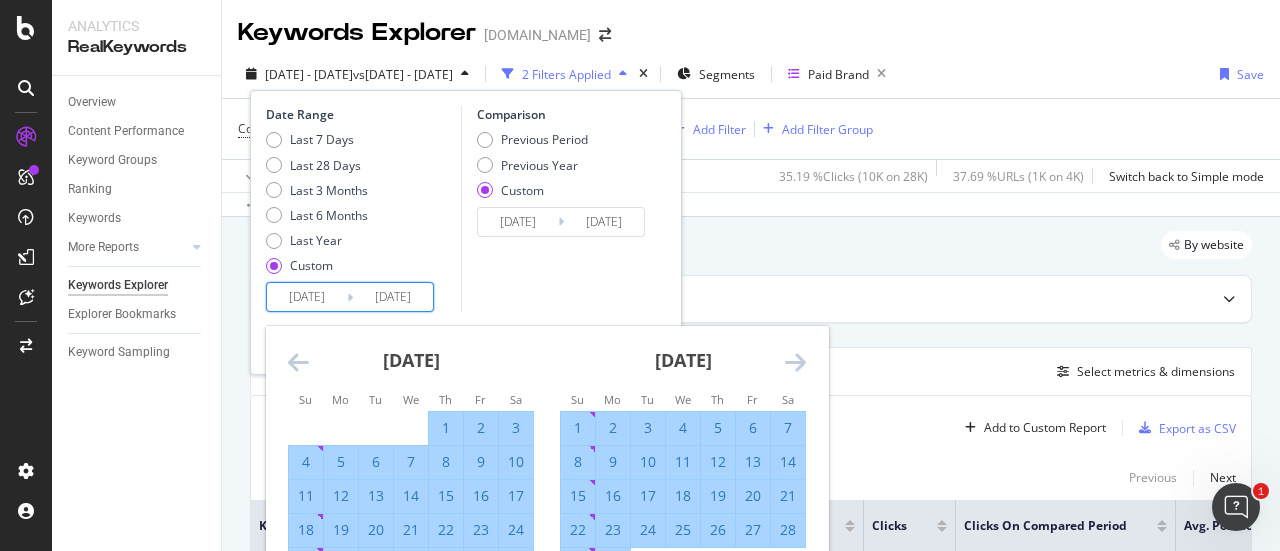 click at bounding box center (795, 362) 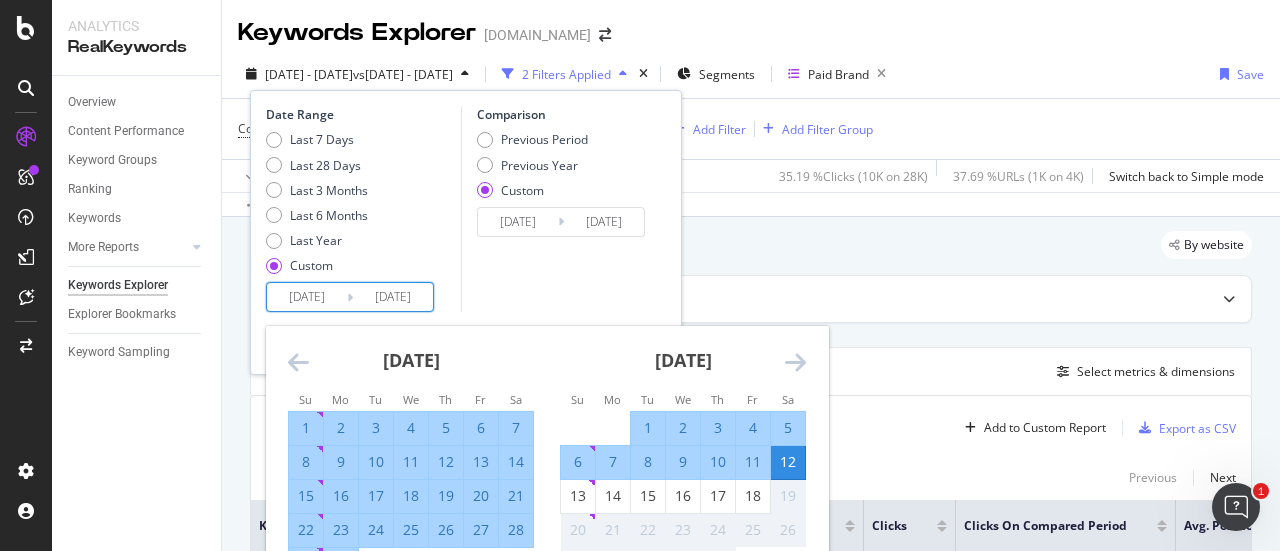 click on "6" at bounding box center [578, 462] 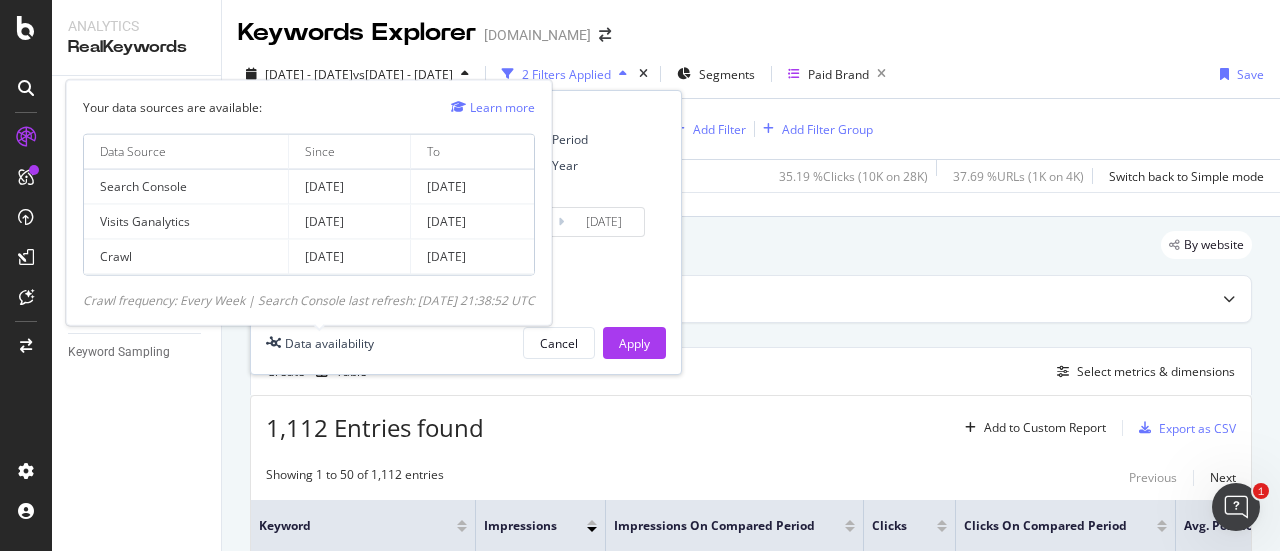 drag, startPoint x: 572, startPoint y: 287, endPoint x: 558, endPoint y: 291, distance: 14.56022 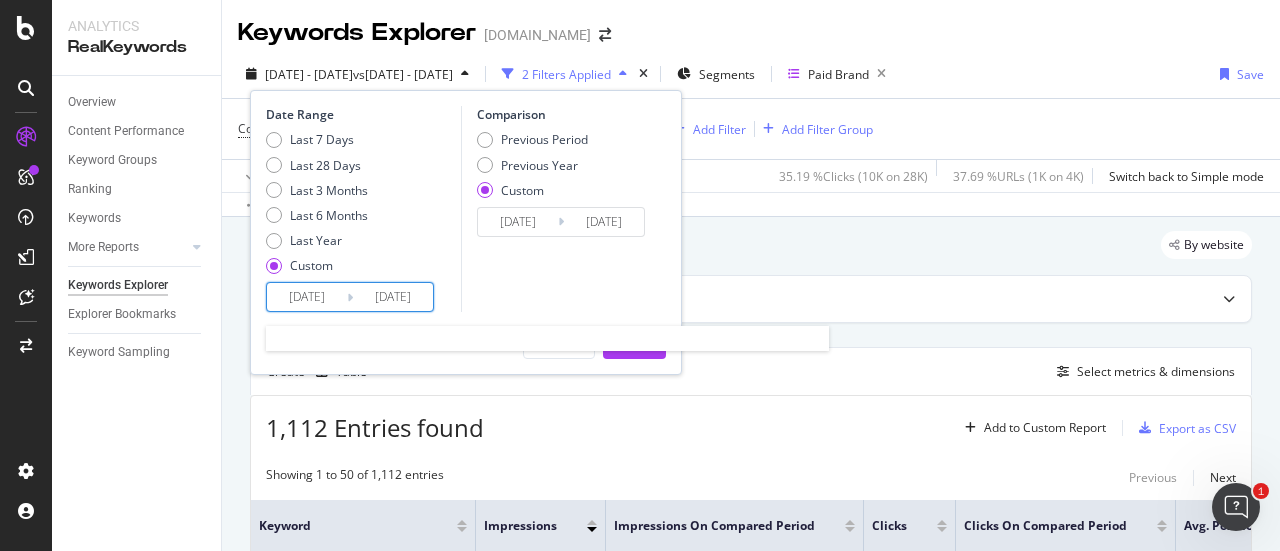 click on "[DATE]" at bounding box center [393, 297] 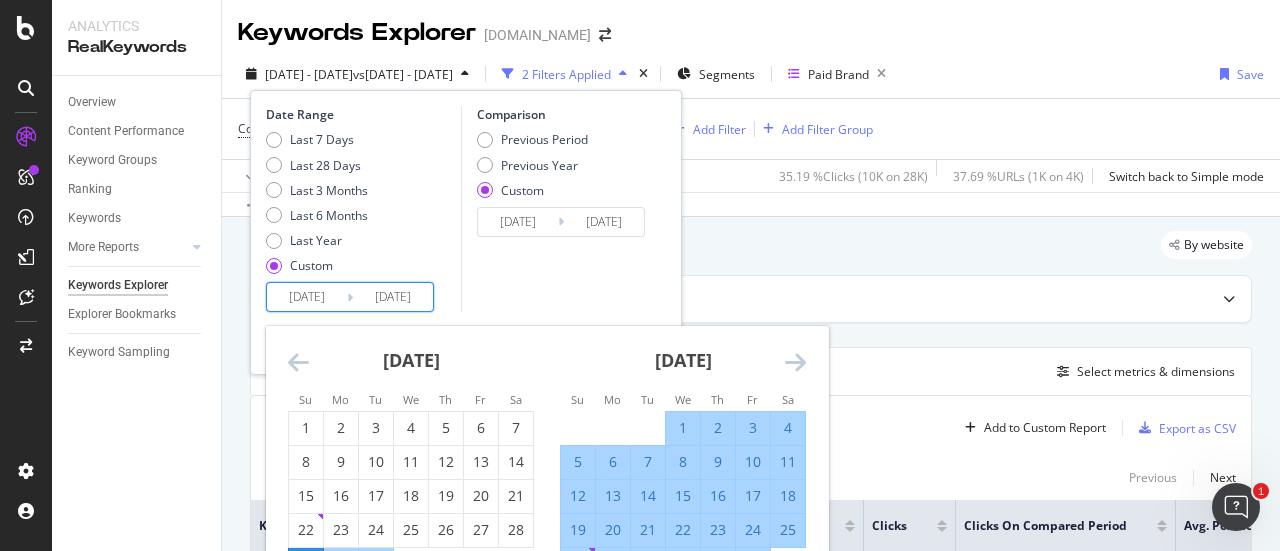 click at bounding box center (795, 362) 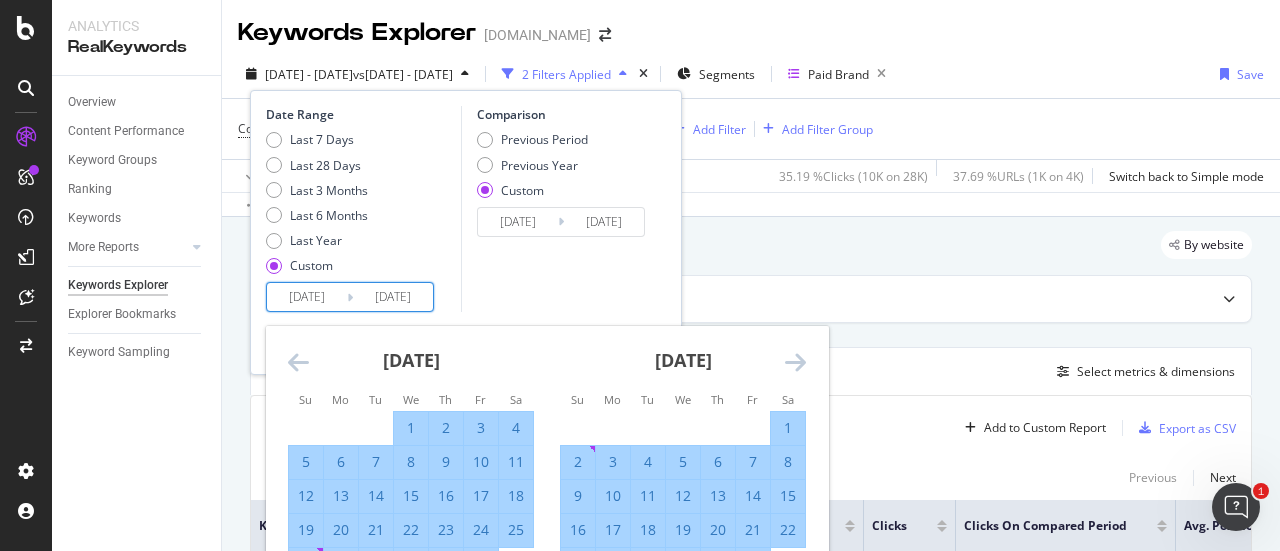click at bounding box center (795, 362) 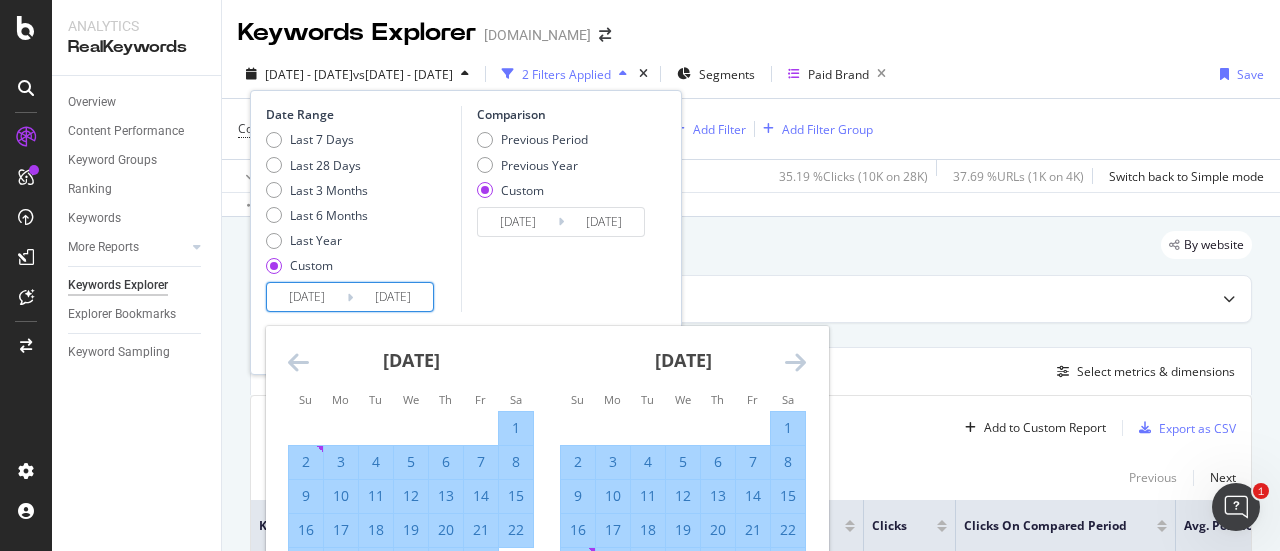 click at bounding box center [795, 362] 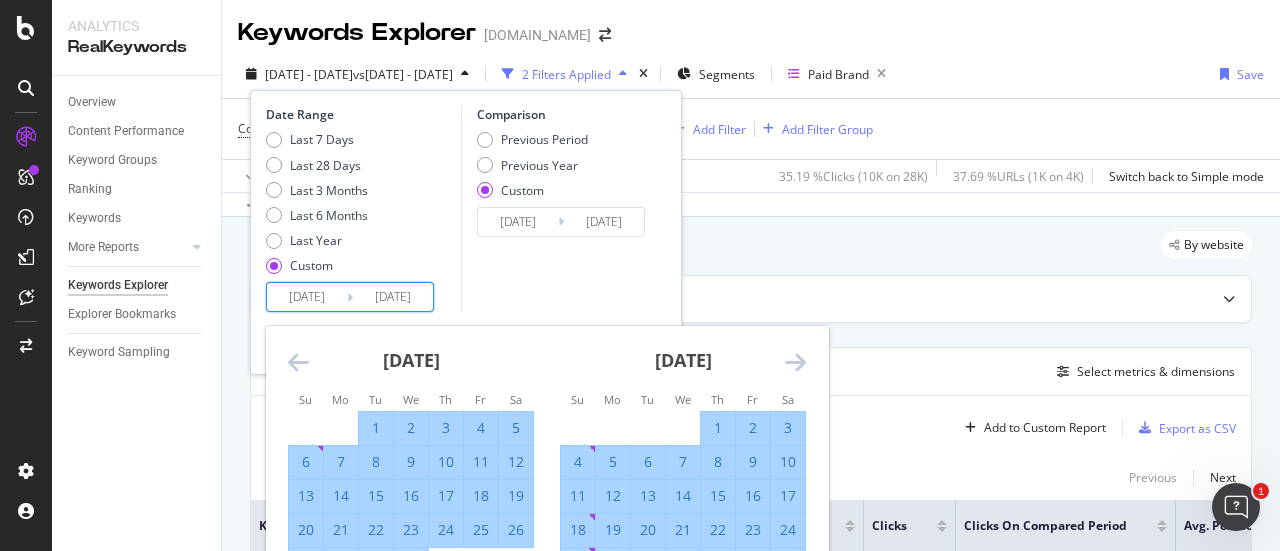 click at bounding box center (795, 362) 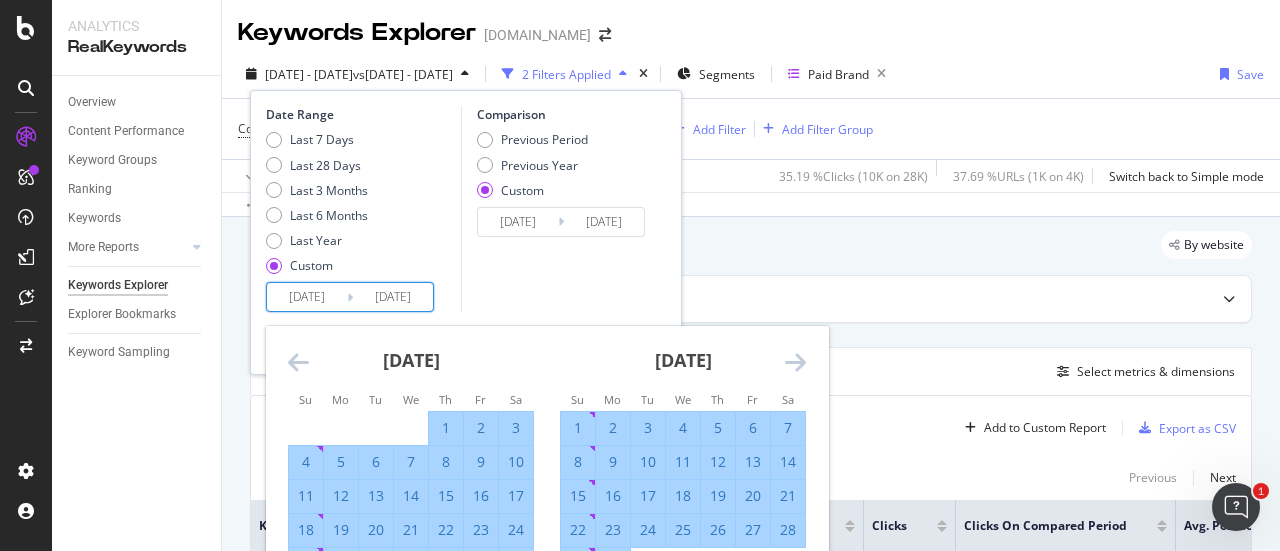 click at bounding box center (795, 362) 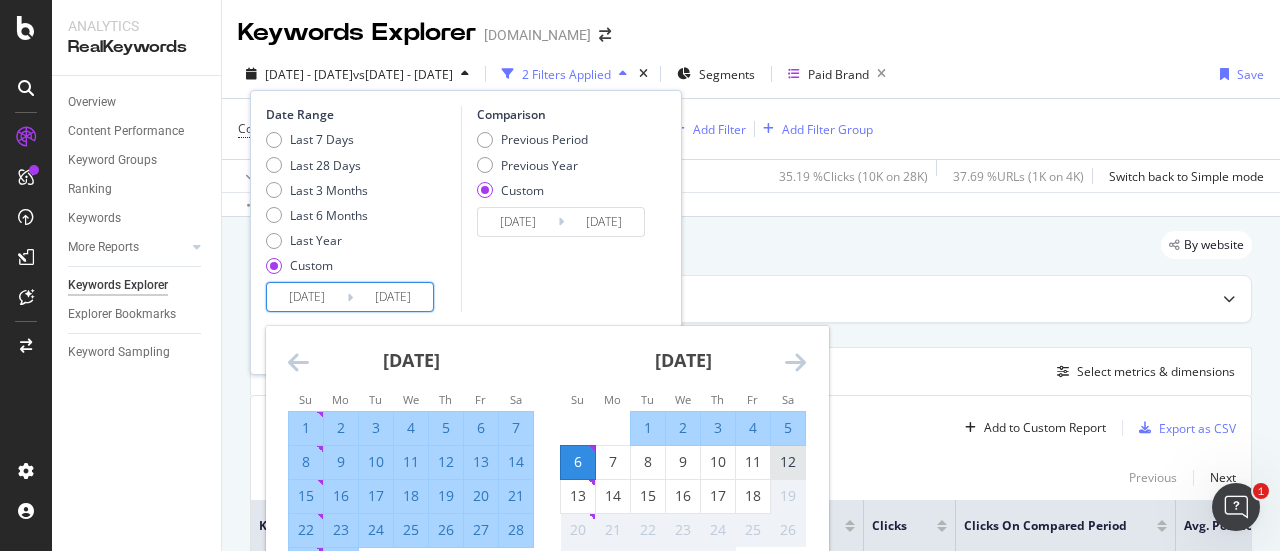 click on "12" at bounding box center [788, 462] 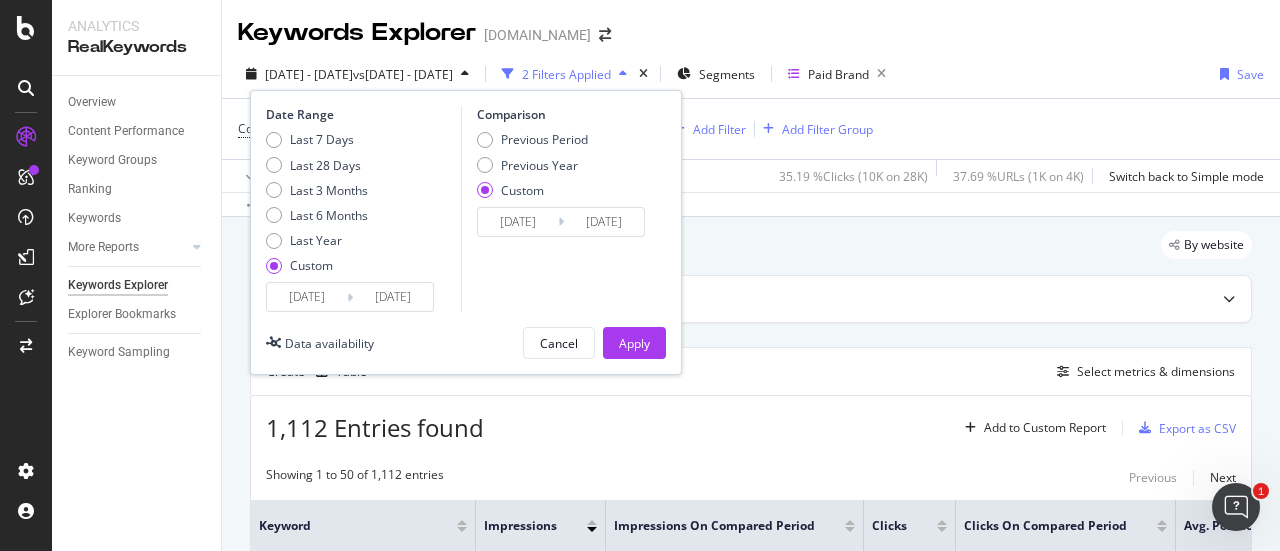click on "[DATE]" at bounding box center (393, 297) 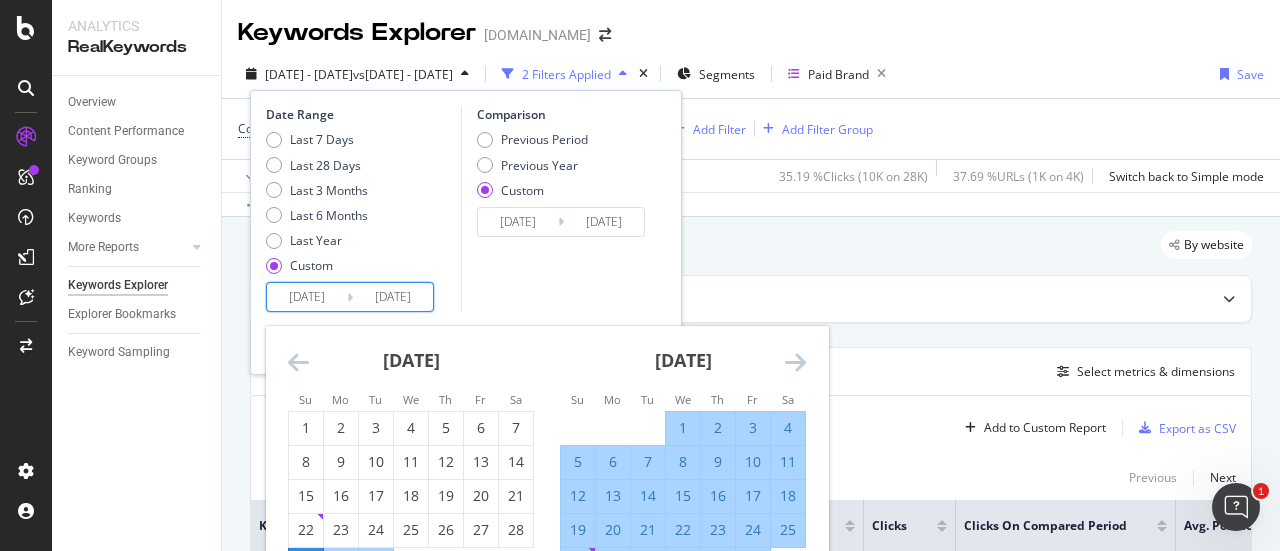 click at bounding box center (350, 297) 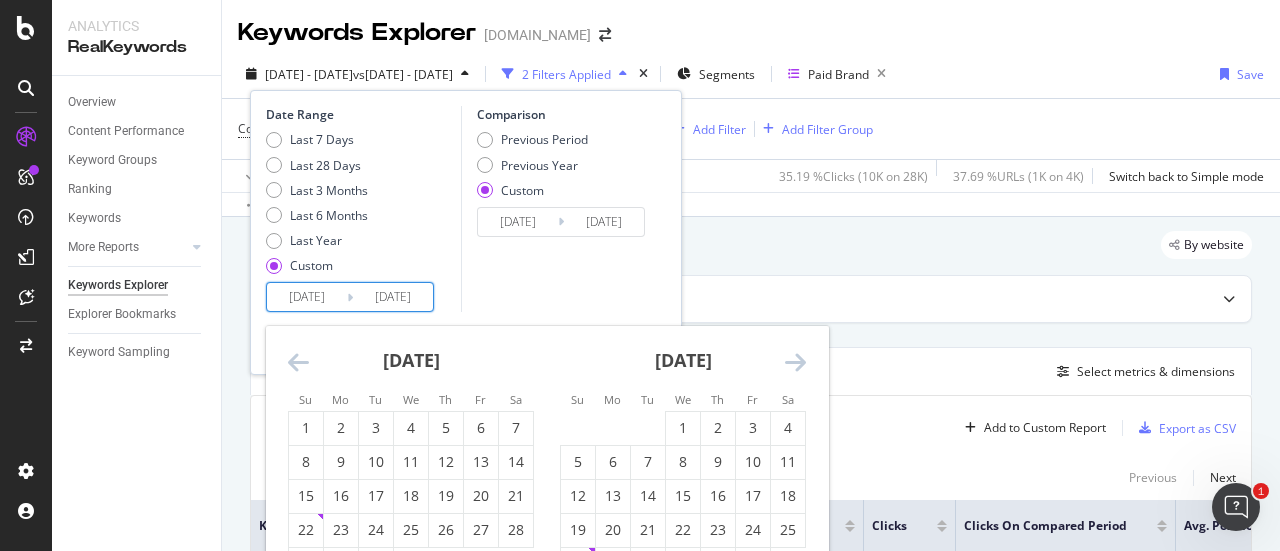 click on "[DATE]" at bounding box center (307, 297) 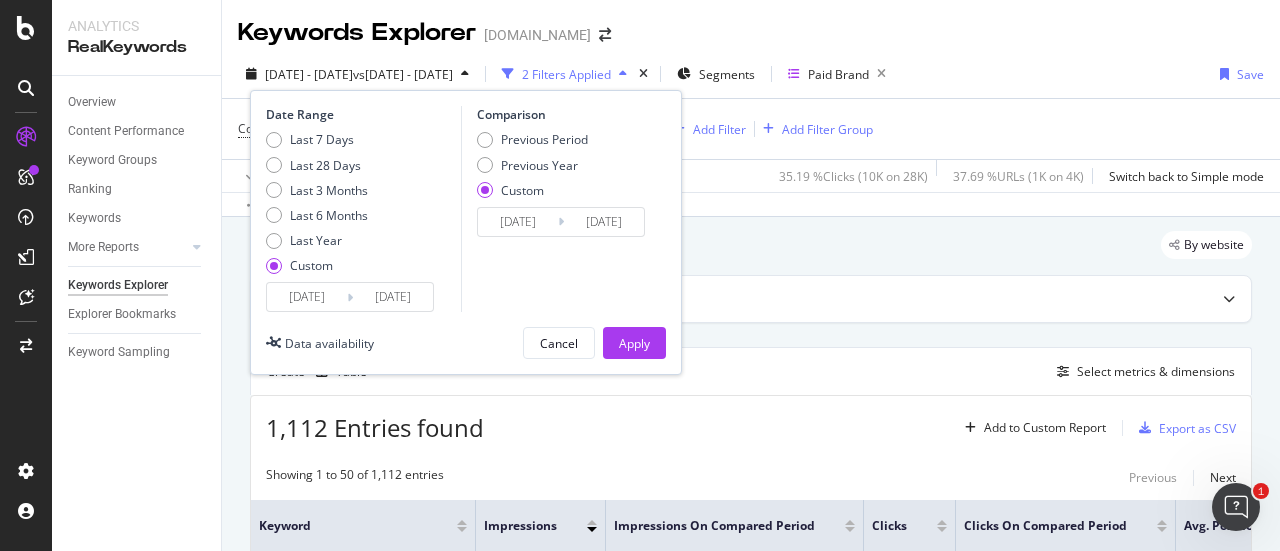 click on "[DATE]" at bounding box center [393, 297] 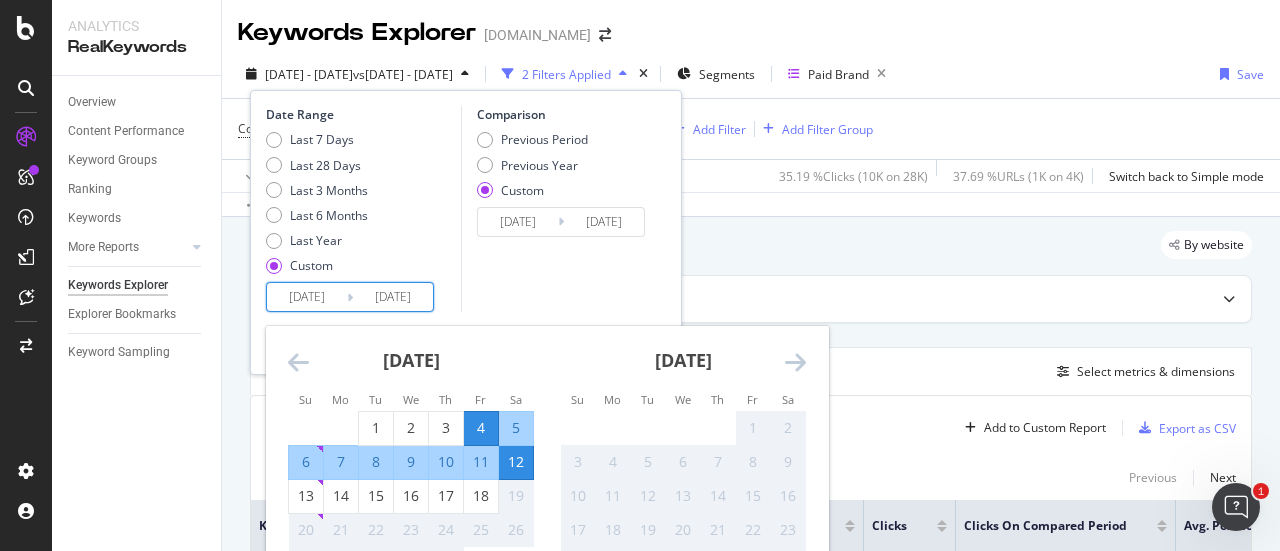 click on "[DATE]" at bounding box center [307, 297] 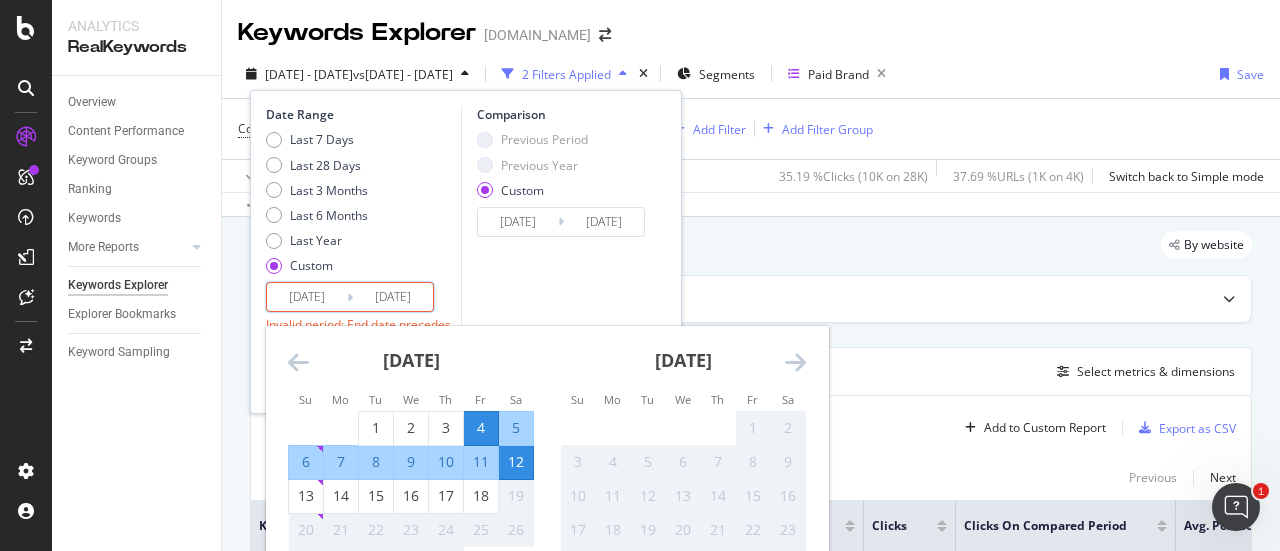 type on "[DATE]" 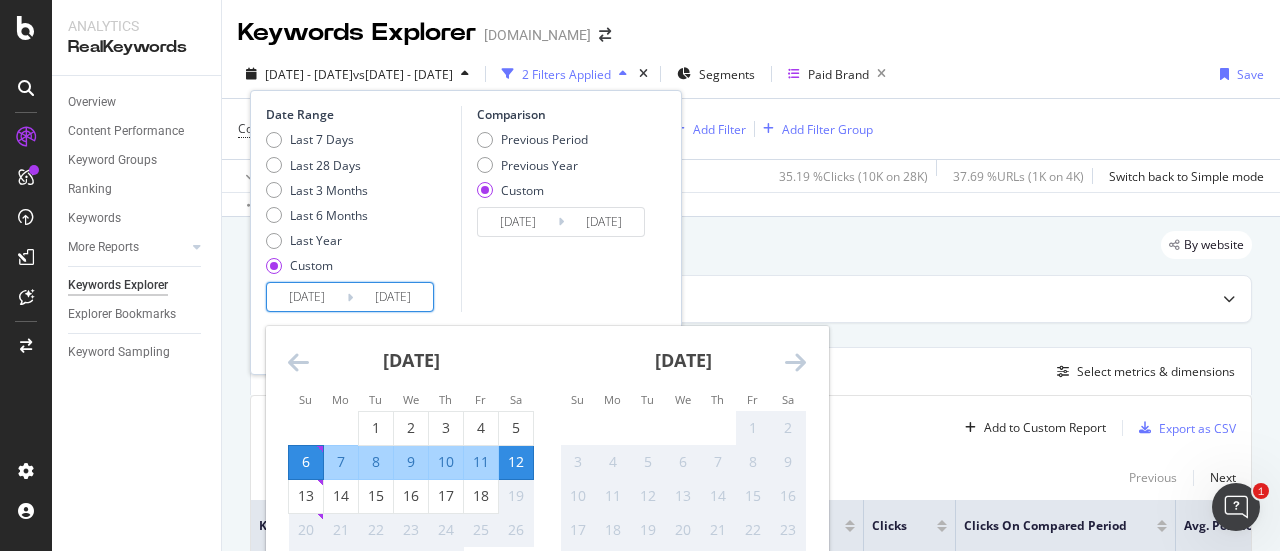 click on "Last 7 Days Last 28 Days Last 3 Months Last 6 Months Last Year Custom" at bounding box center (361, 206) 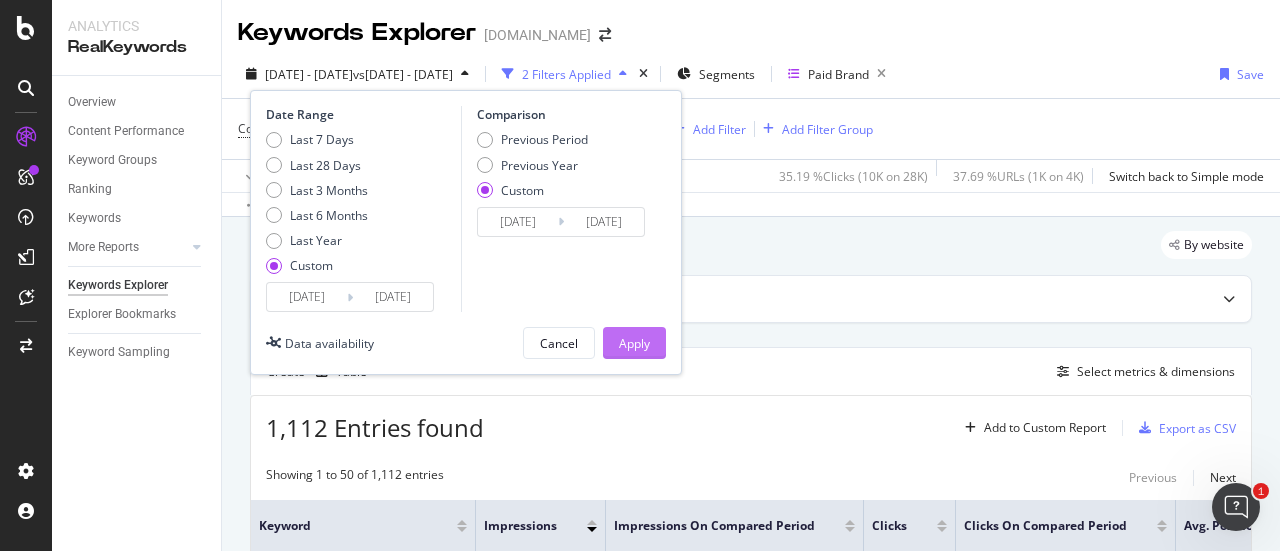 click on "Apply" at bounding box center (634, 343) 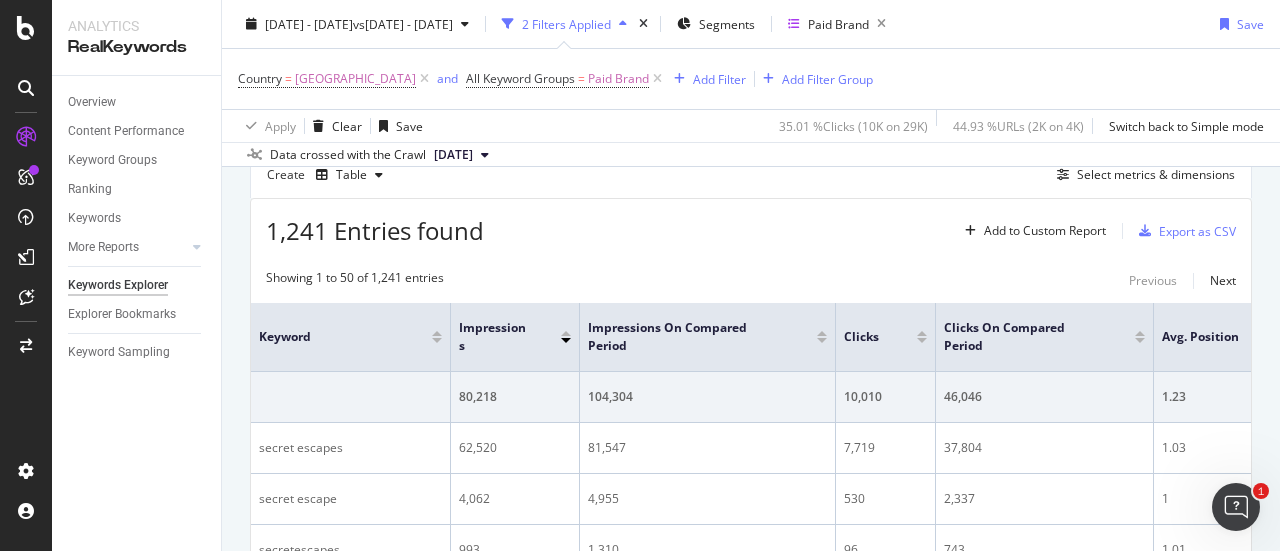scroll, scrollTop: 200, scrollLeft: 0, axis: vertical 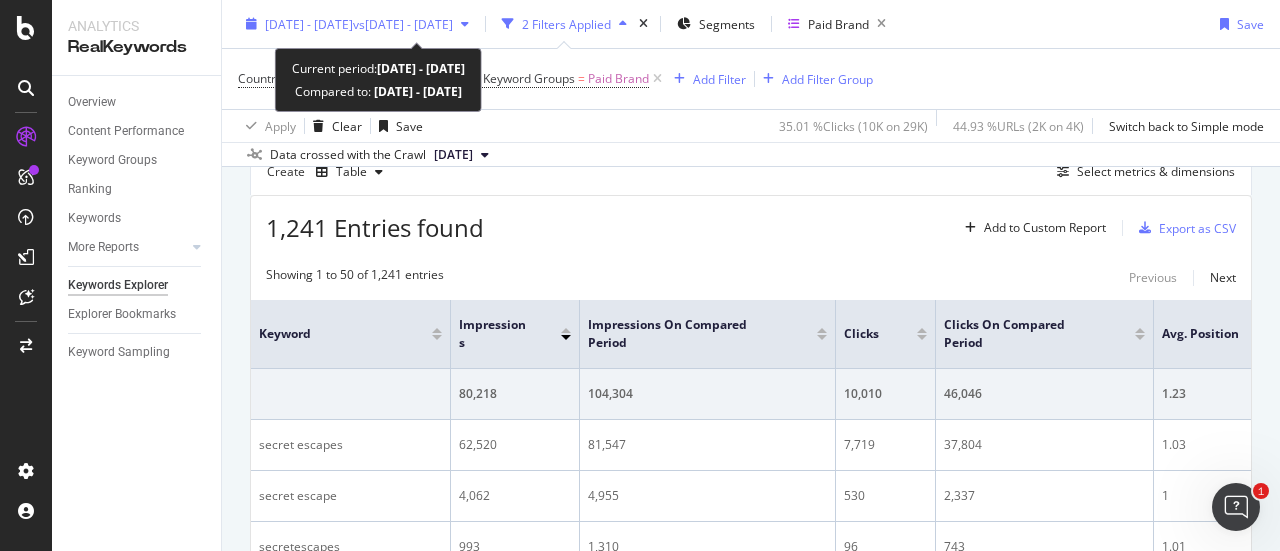 click on "[DATE] - [DATE]  vs  [DATE] - [DATE]" at bounding box center [357, 24] 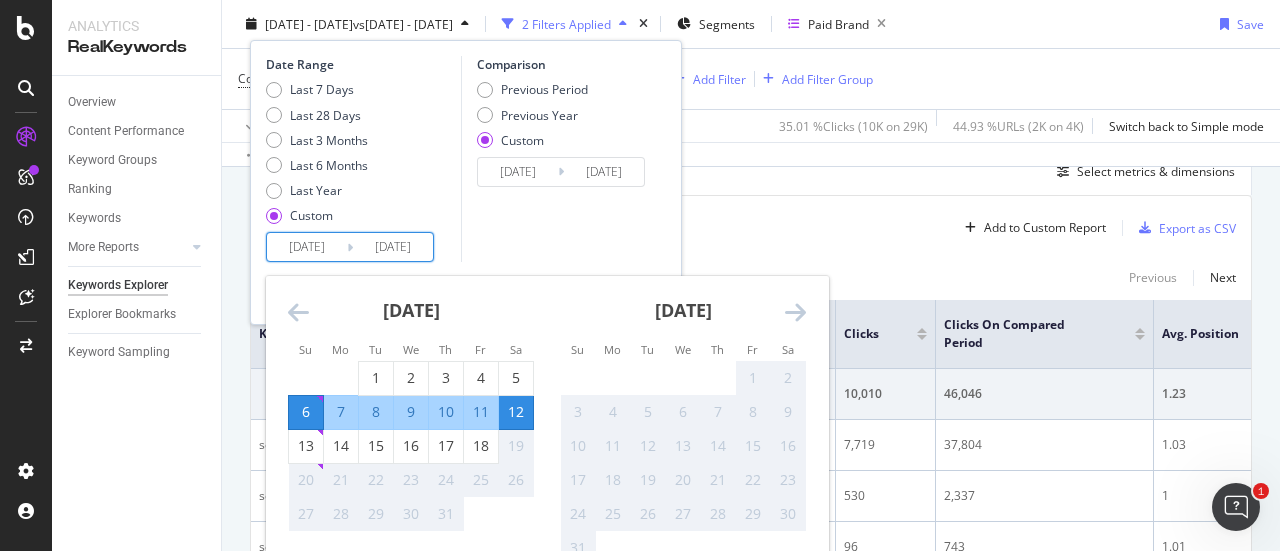 click on "[DATE]" at bounding box center [393, 247] 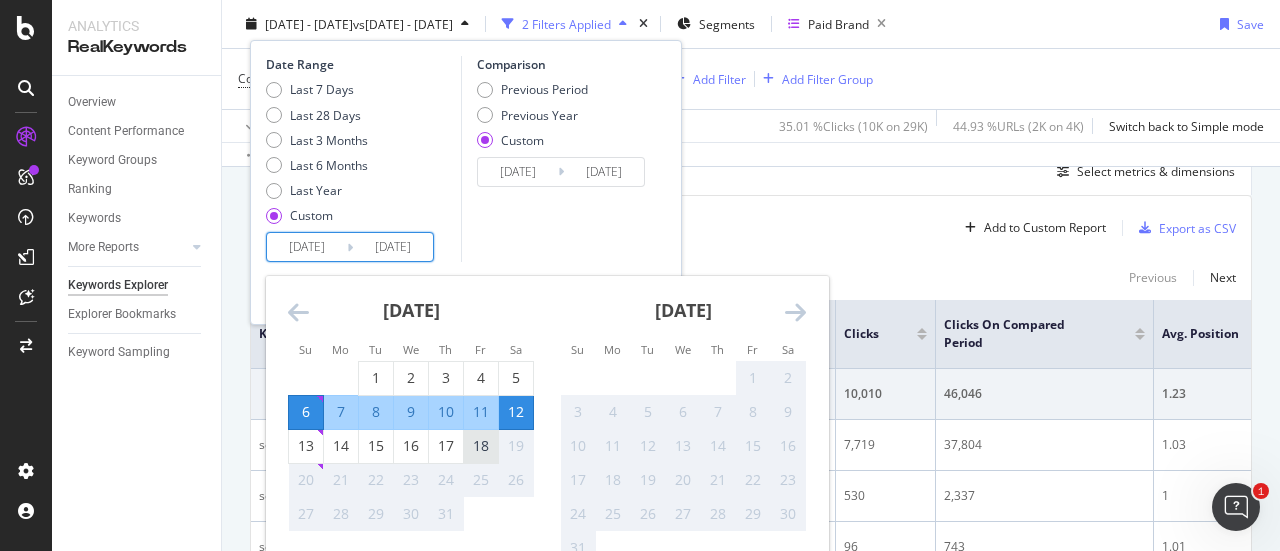 click on "18" at bounding box center [481, 446] 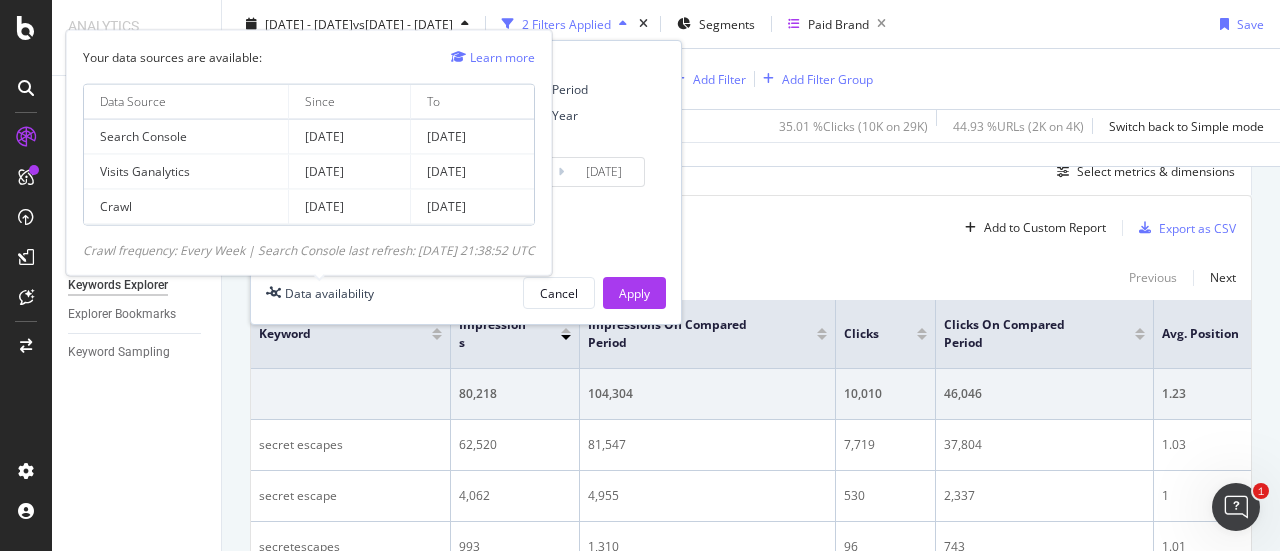 click on "Data availability Cancel Apply" at bounding box center [466, 293] 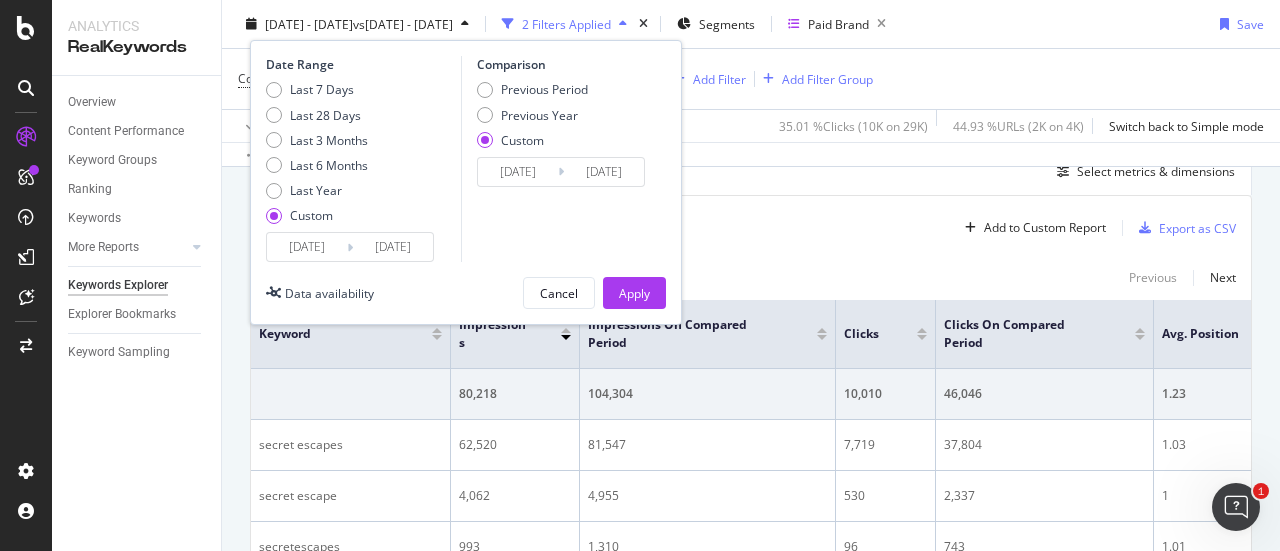 click on "Data availability Cancel Apply" at bounding box center (466, 293) 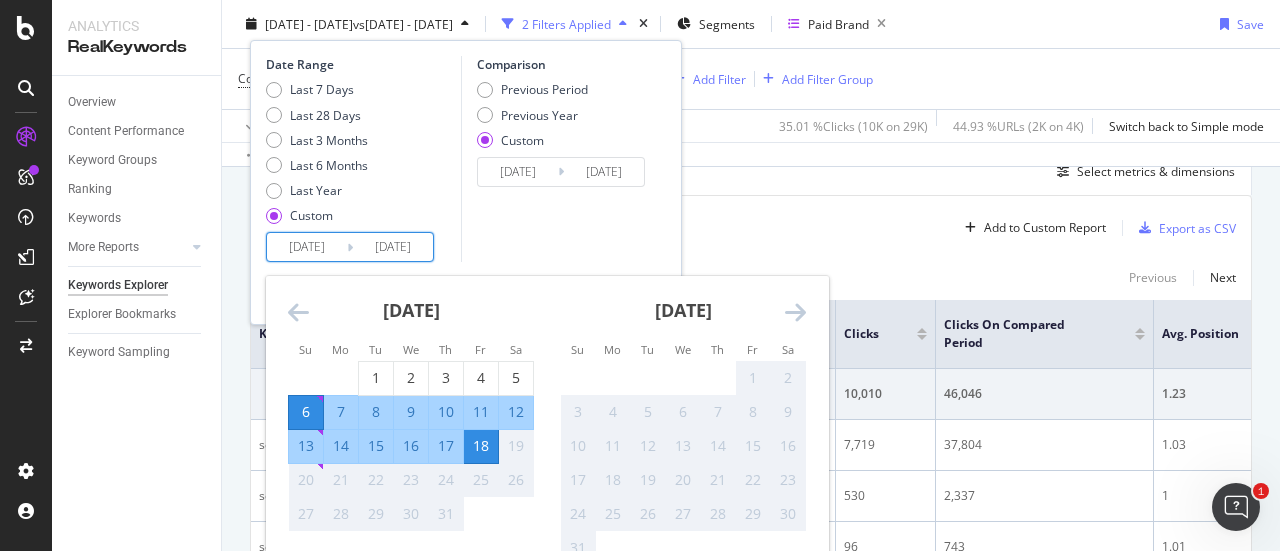 click on "[DATE]" at bounding box center [307, 247] 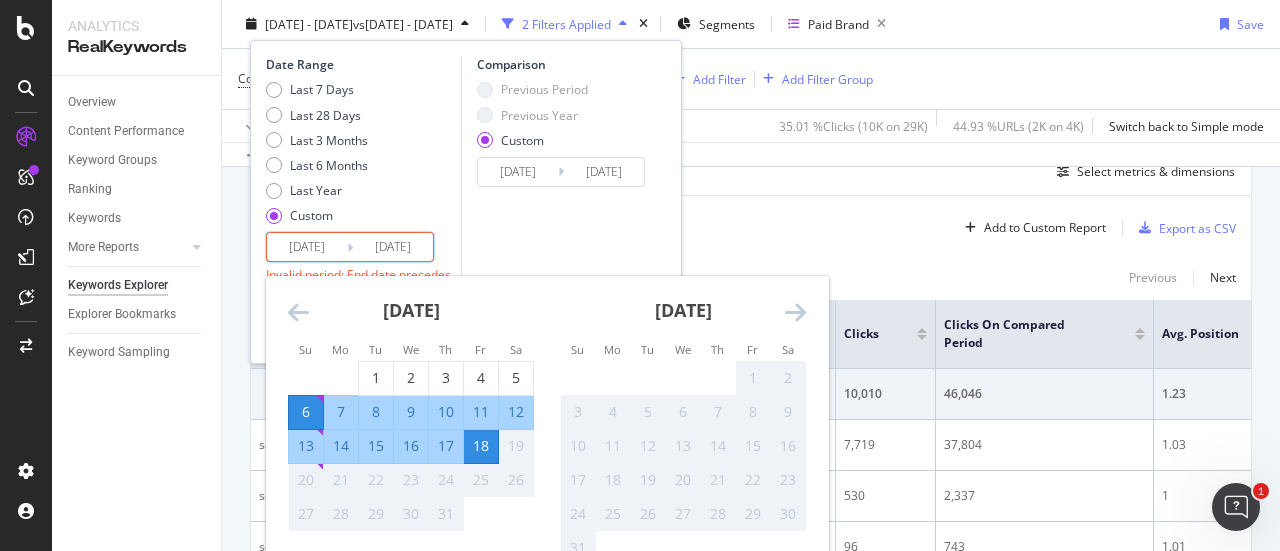 type on "[DATE]" 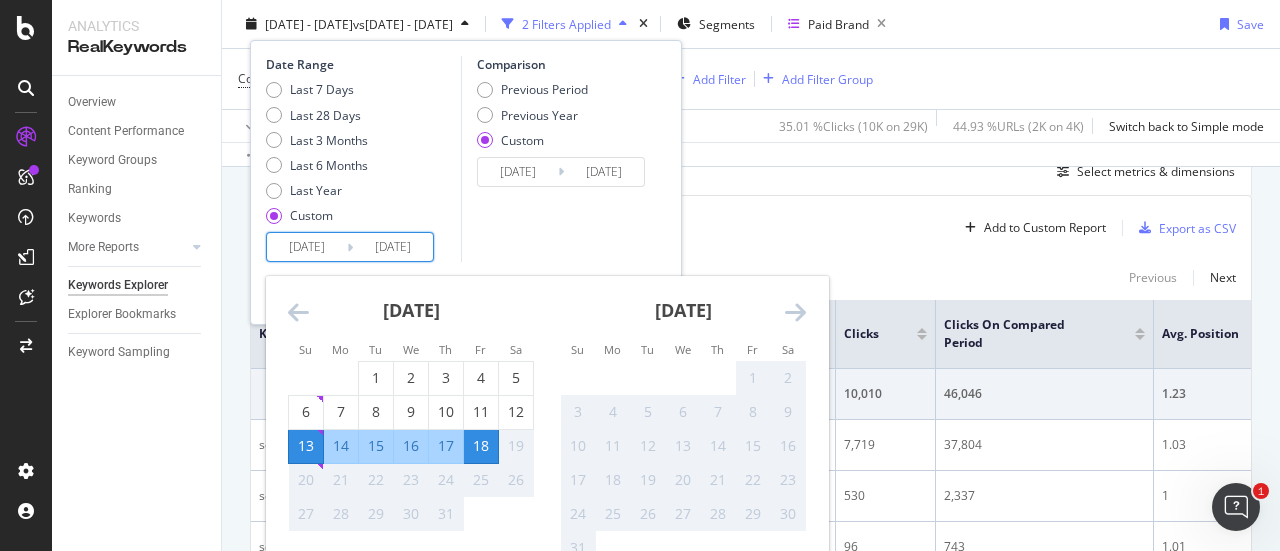 click on "Comparison Previous Period Previous Year Custom [DATE] Navigate forward to interact with the calendar and select a date. Press the question mark key to get the keyboard shortcuts for changing dates. [DATE] Navigate backward to interact with the calendar and select a date. Press the question mark key to get the keyboard shortcuts for changing dates." at bounding box center (556, 159) 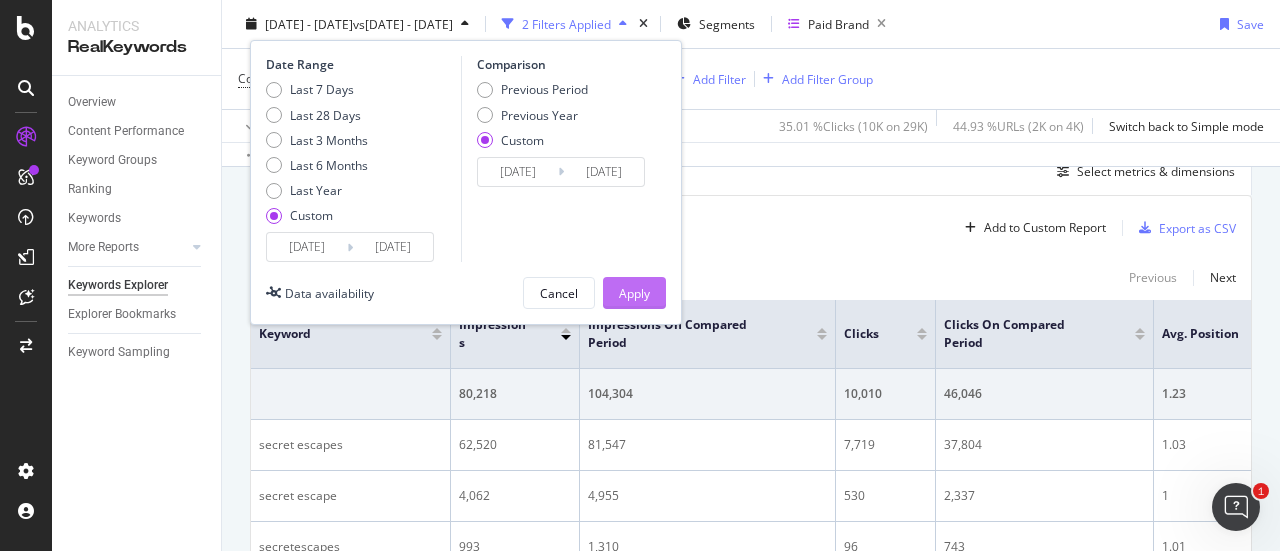 click on "Apply" at bounding box center (634, 292) 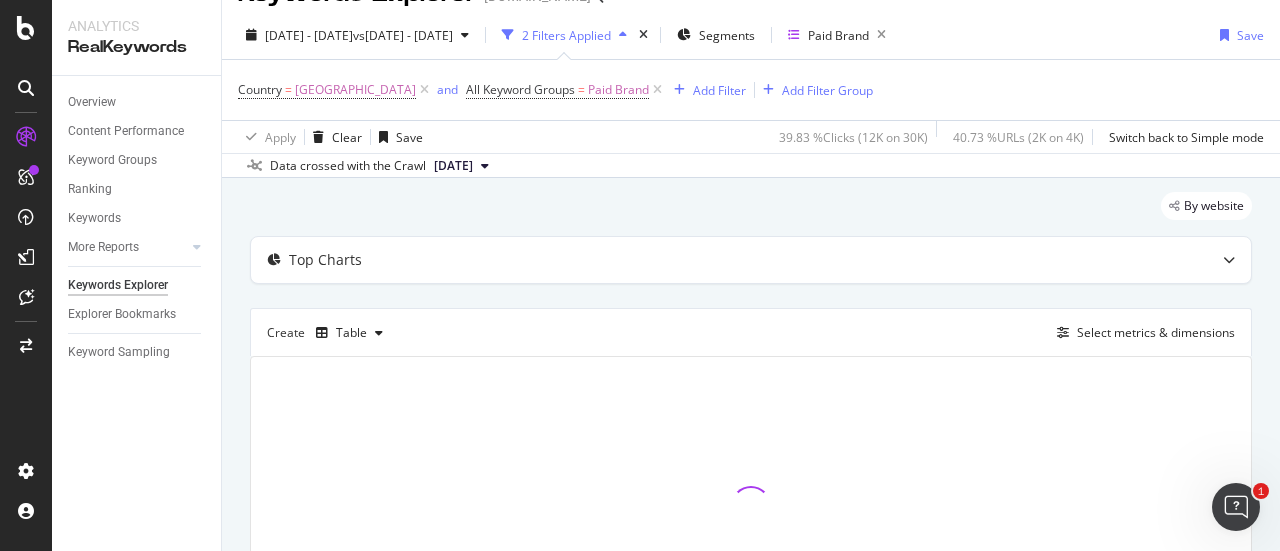 scroll, scrollTop: 100, scrollLeft: 0, axis: vertical 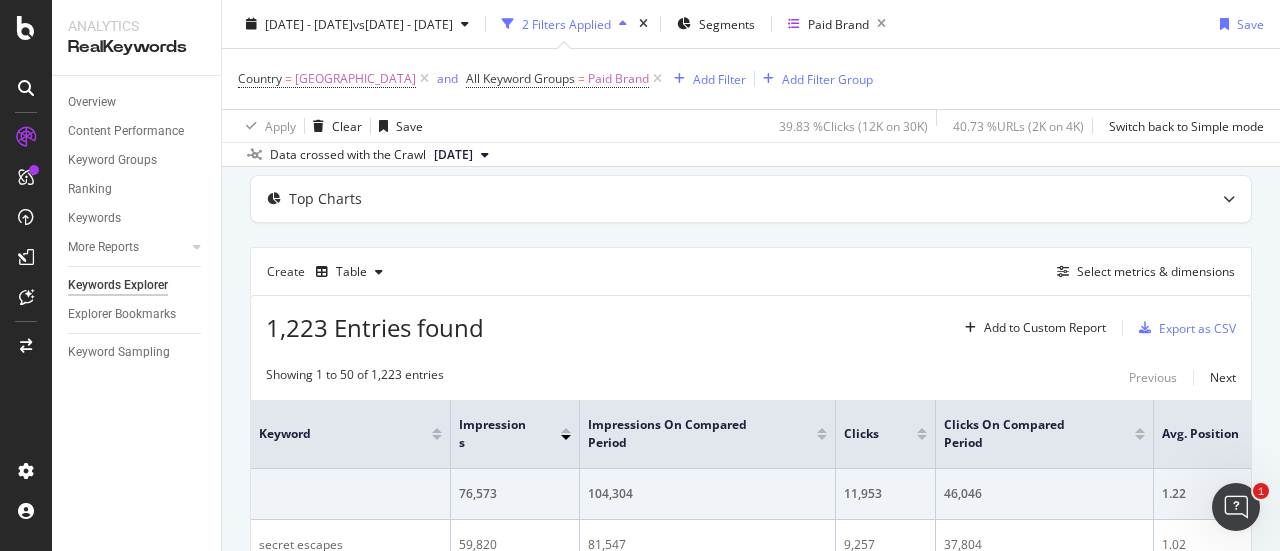 click on "Country   =     [GEOGRAPHIC_DATA] and All Keyword Groups   =     Paid Brand Add Filter Add Filter Group" at bounding box center (751, 79) 